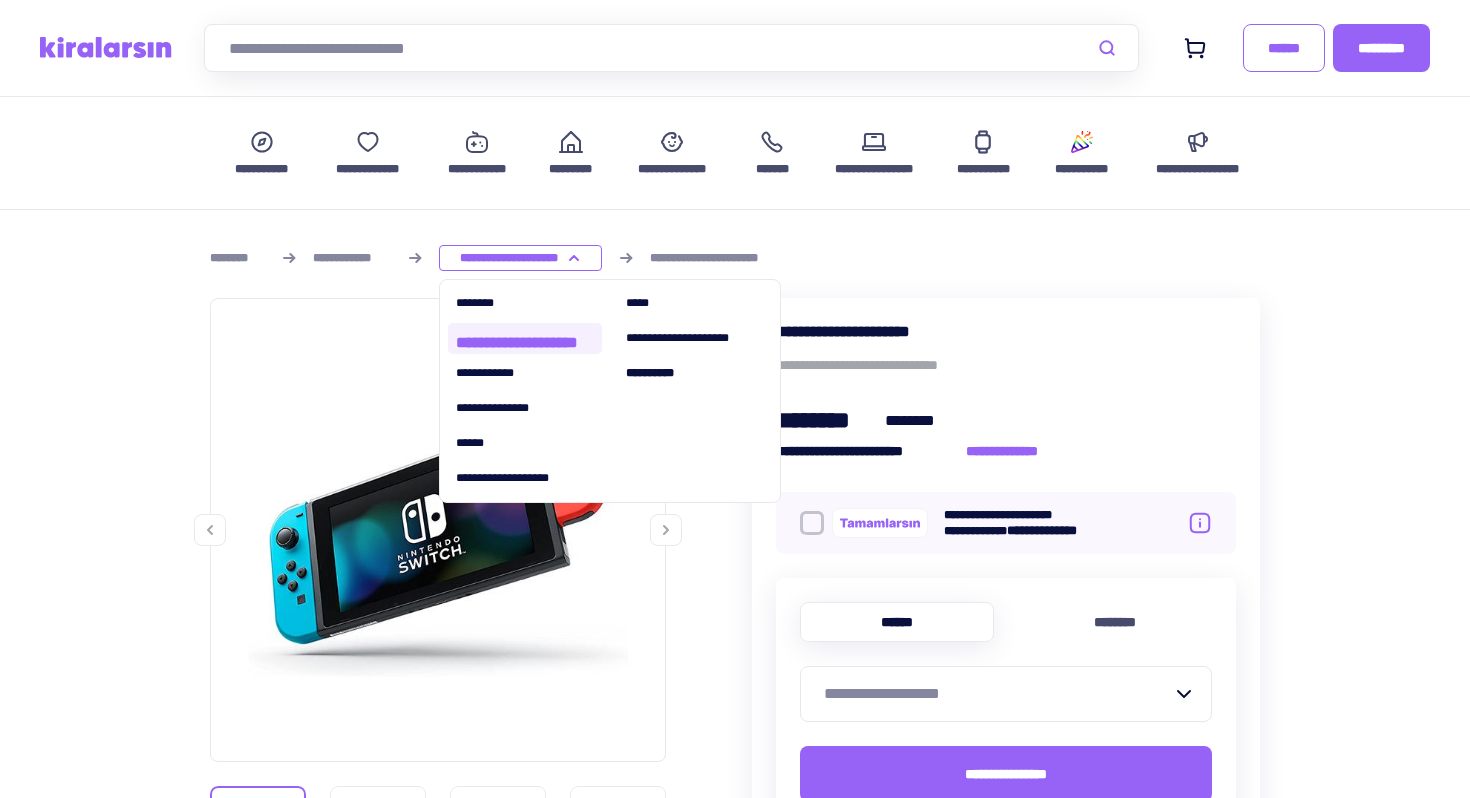 scroll, scrollTop: 151, scrollLeft: 0, axis: vertical 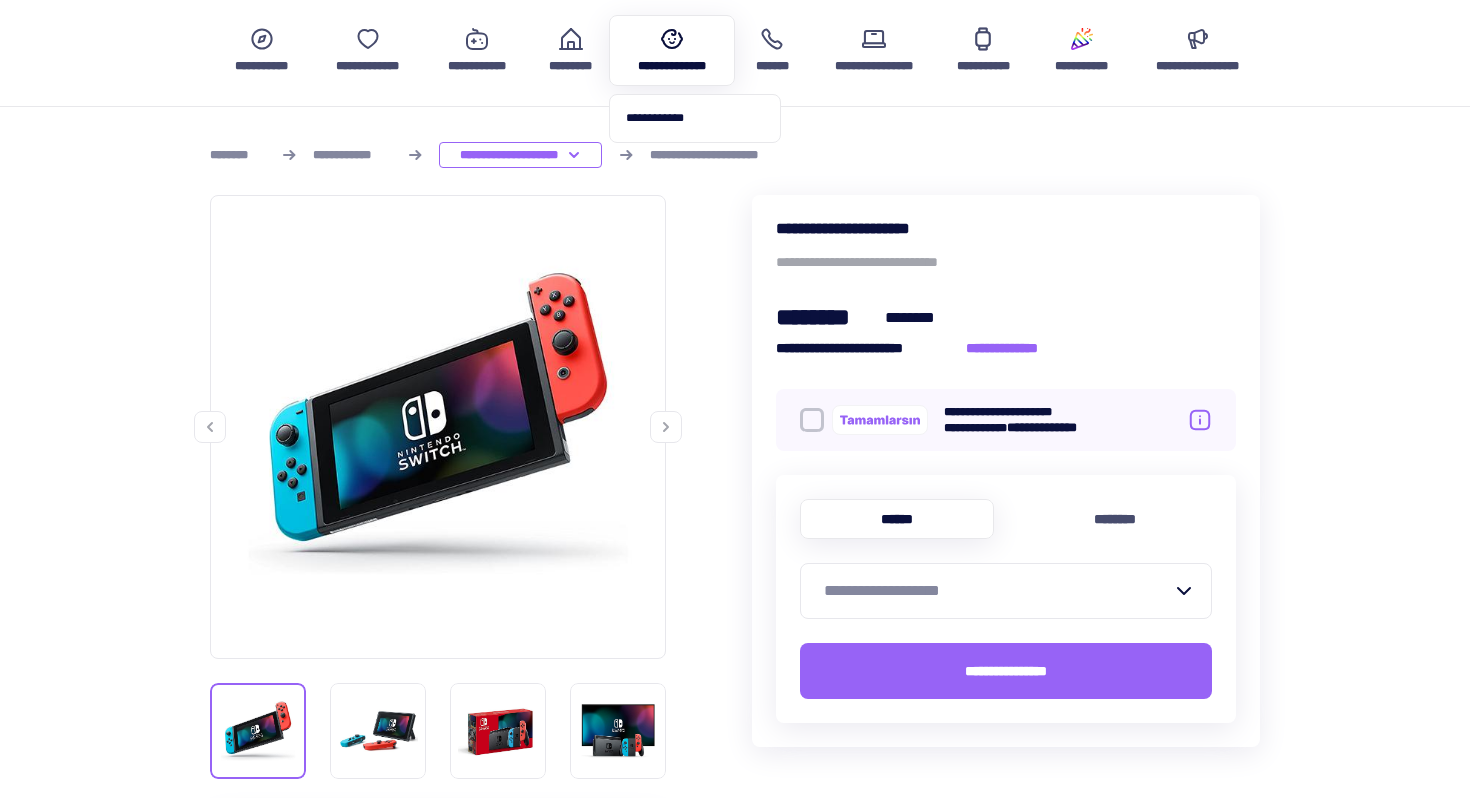 click at bounding box center (672, 39) 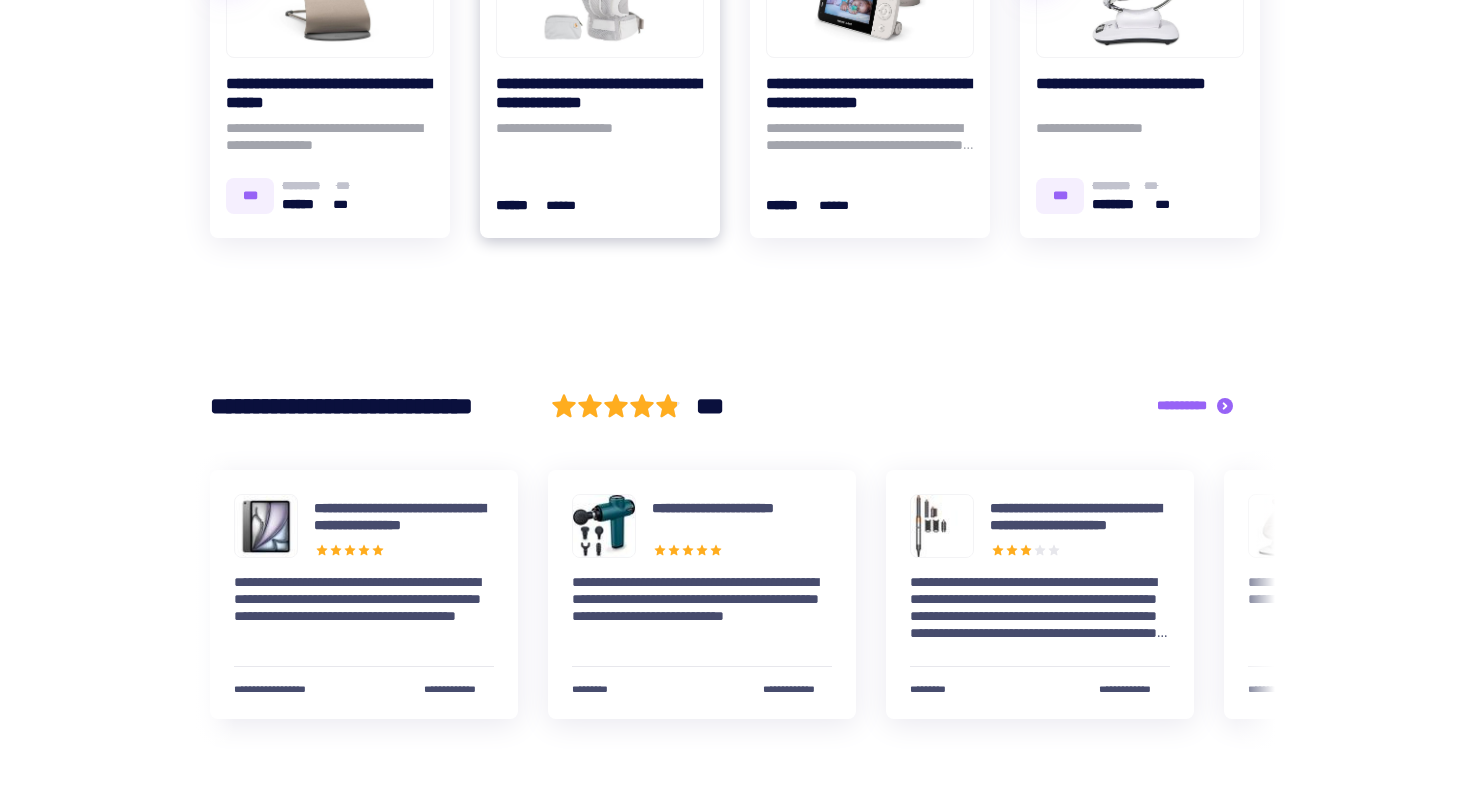 scroll, scrollTop: 522, scrollLeft: 0, axis: vertical 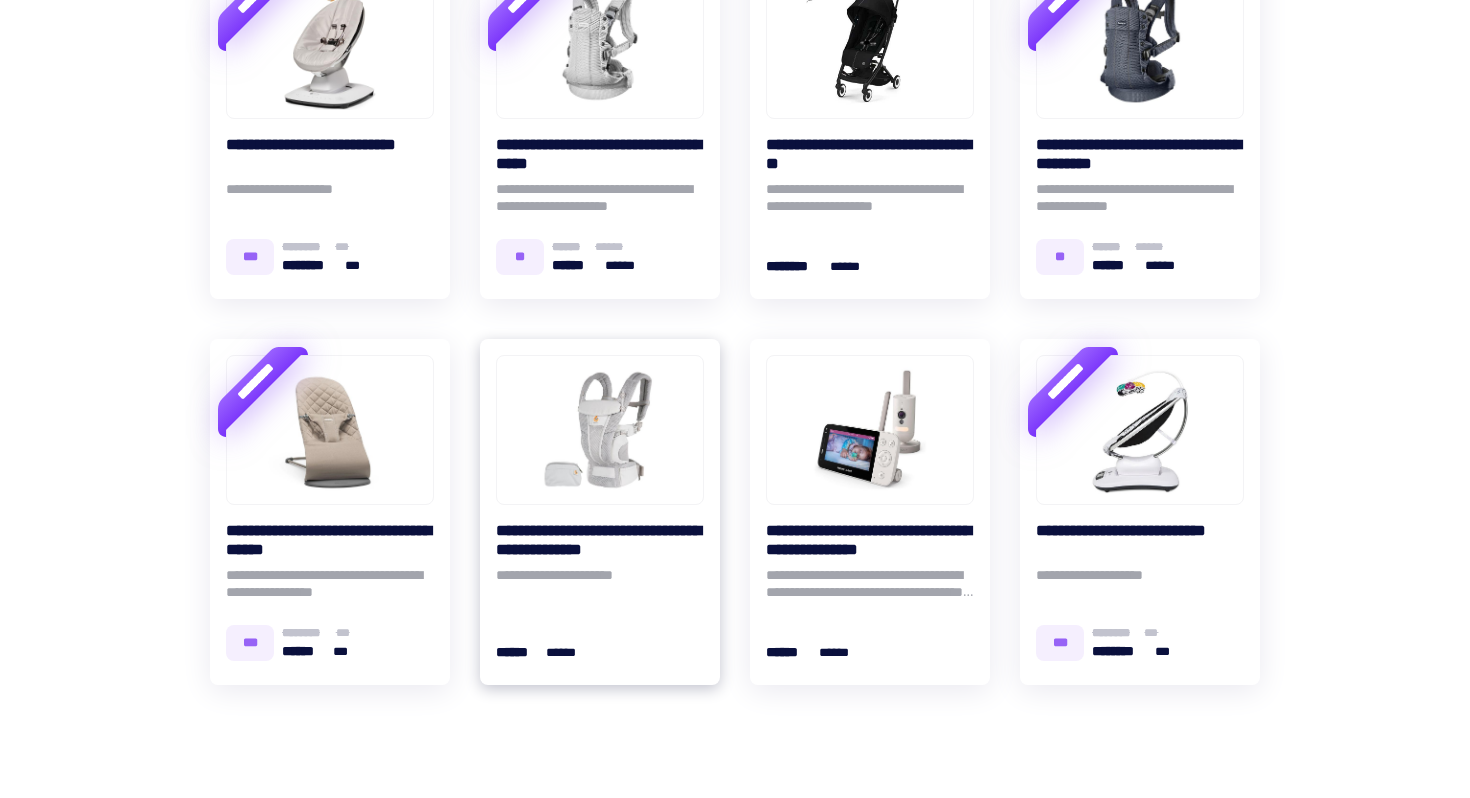 click at bounding box center [600, 430] 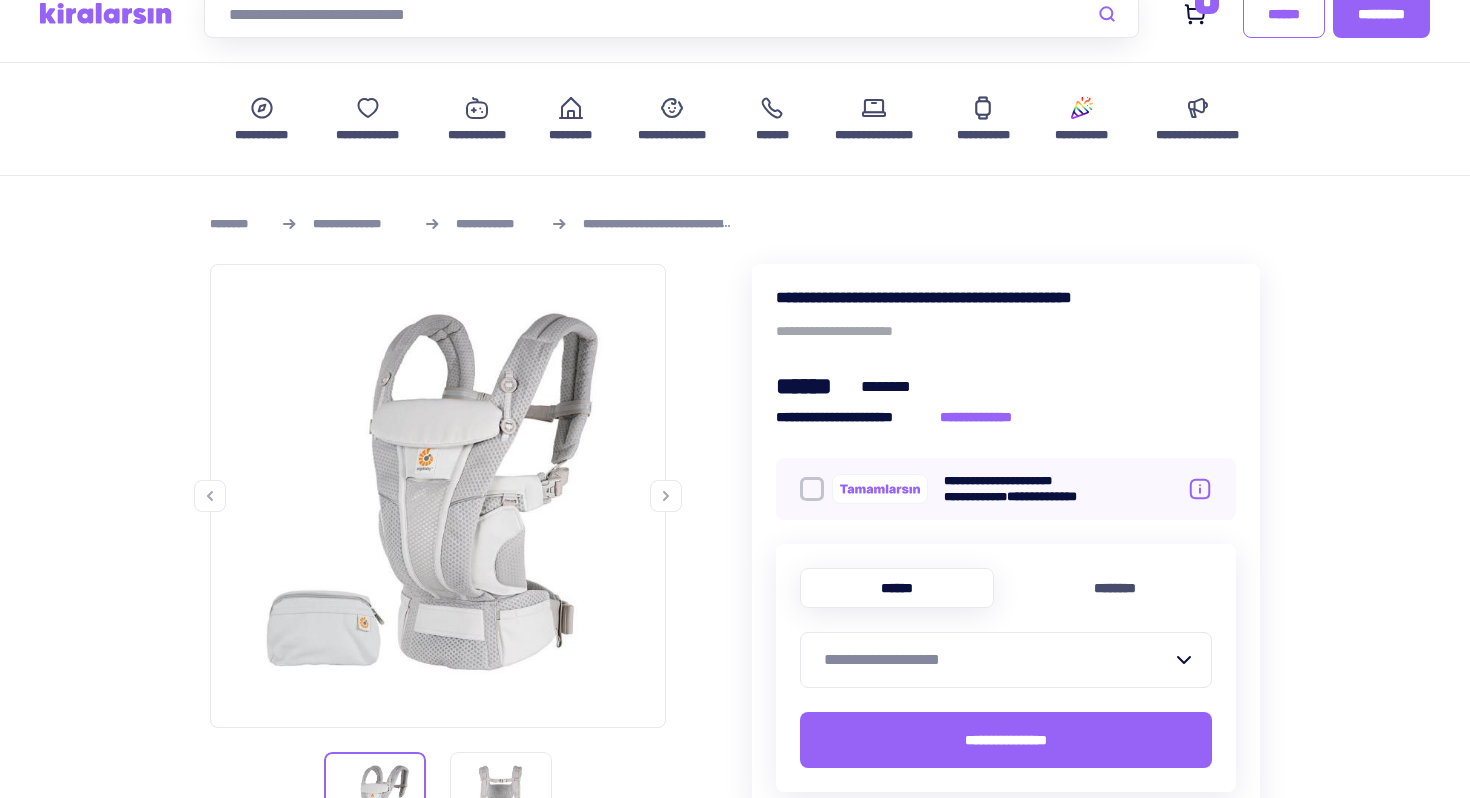 scroll, scrollTop: 81, scrollLeft: 0, axis: vertical 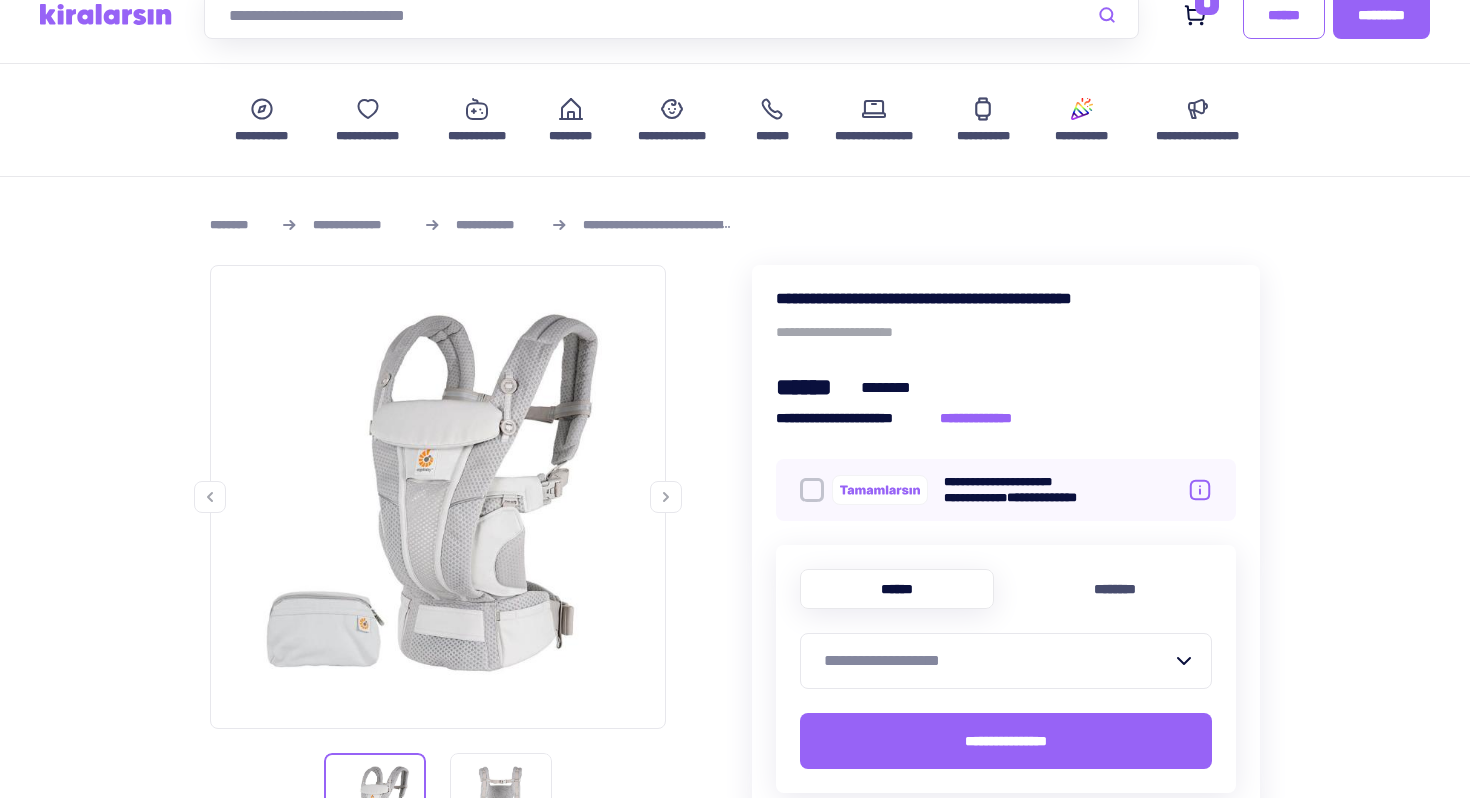 click on "**********" at bounding box center [998, 661] 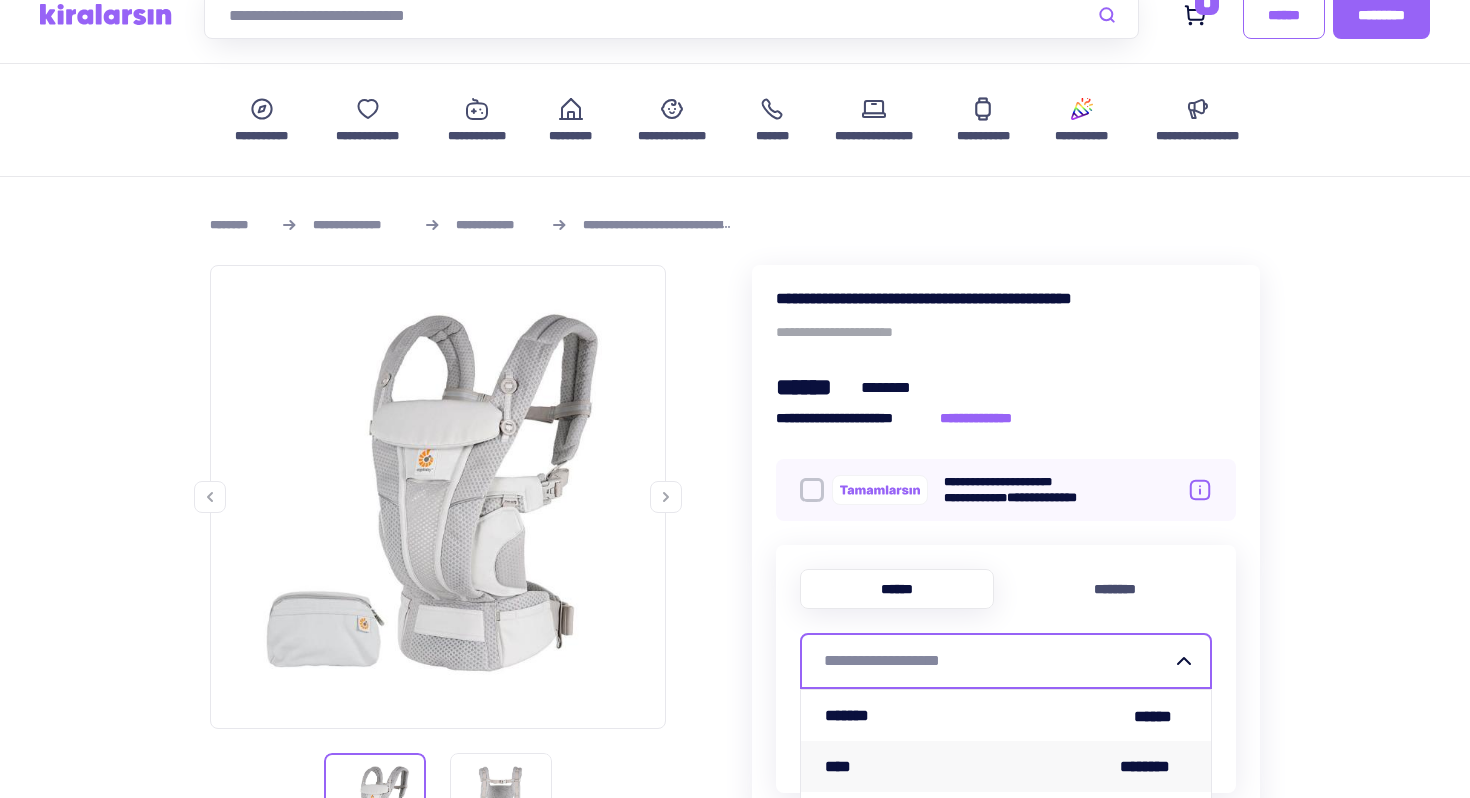 click on "****" at bounding box center (840, 766) 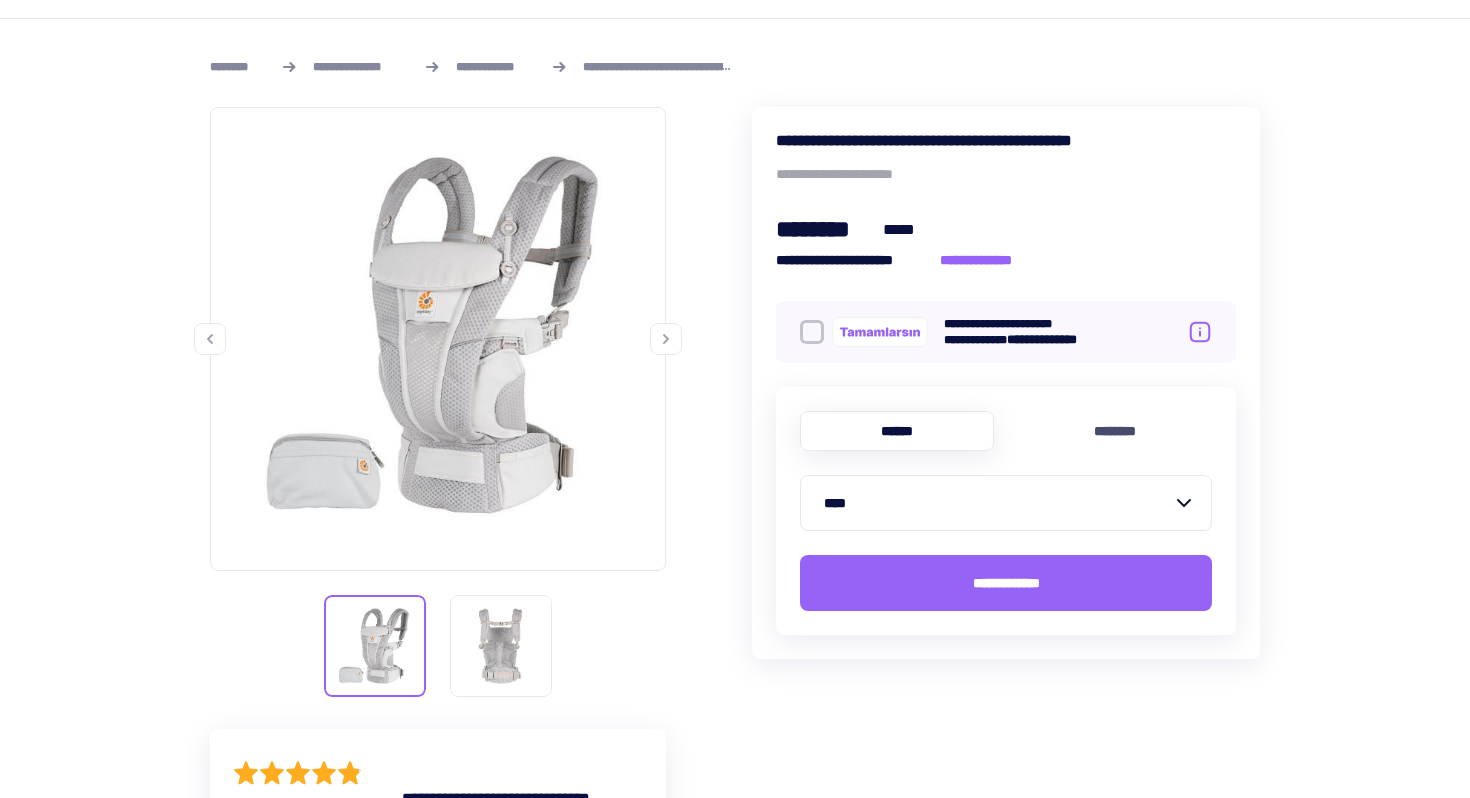 scroll, scrollTop: 238, scrollLeft: 0, axis: vertical 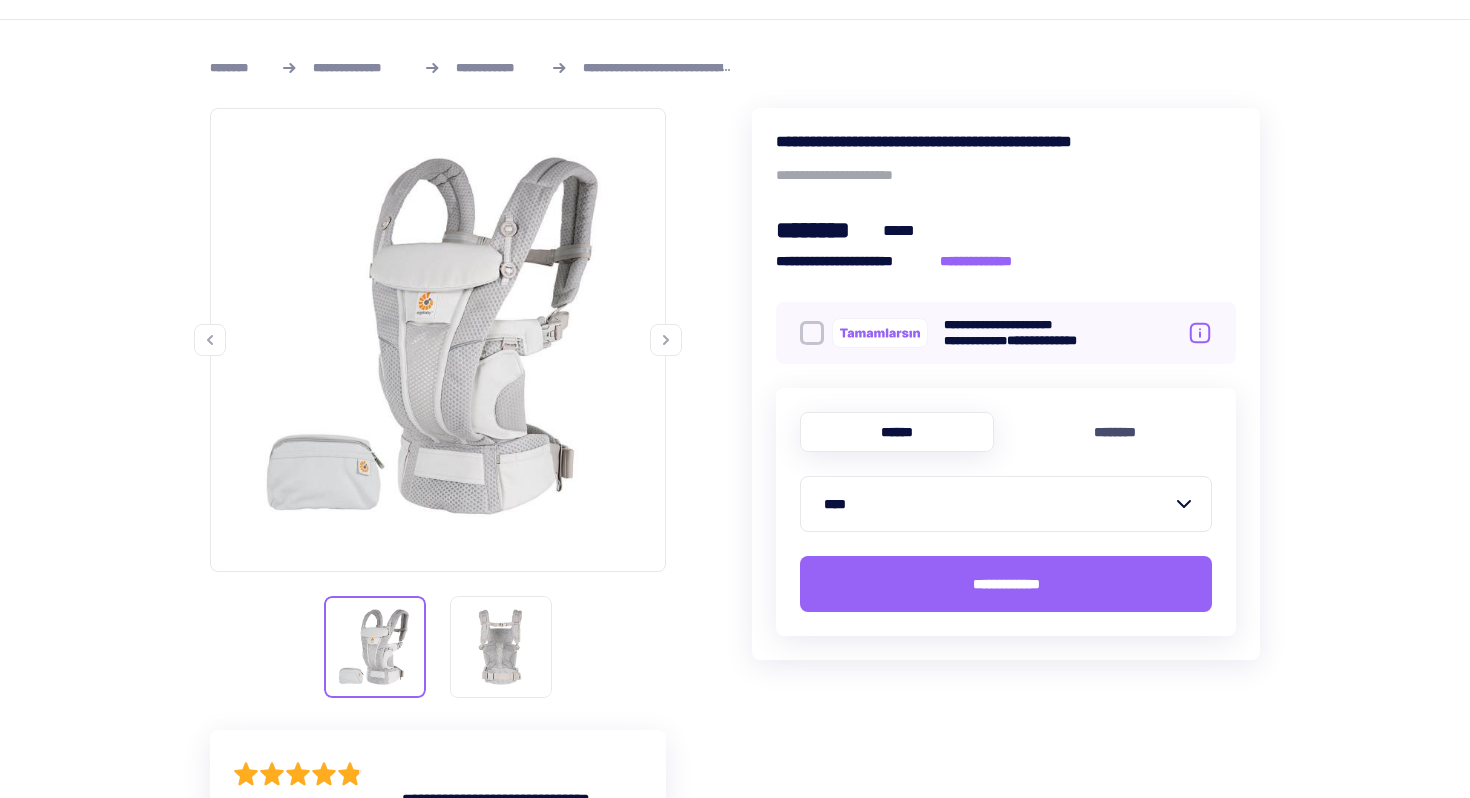 click on "**********" at bounding box center [735, 1345] 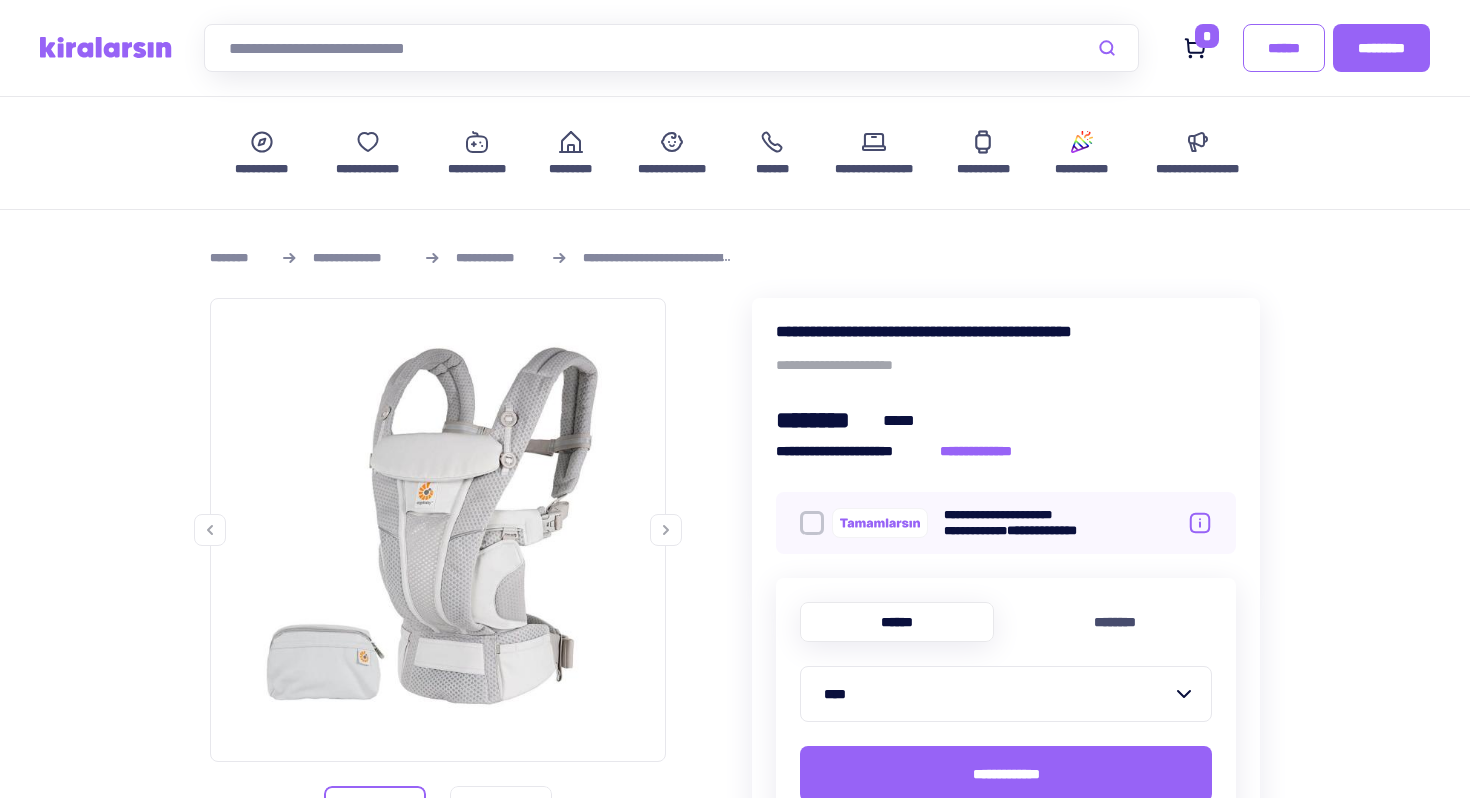 scroll, scrollTop: 0, scrollLeft: 0, axis: both 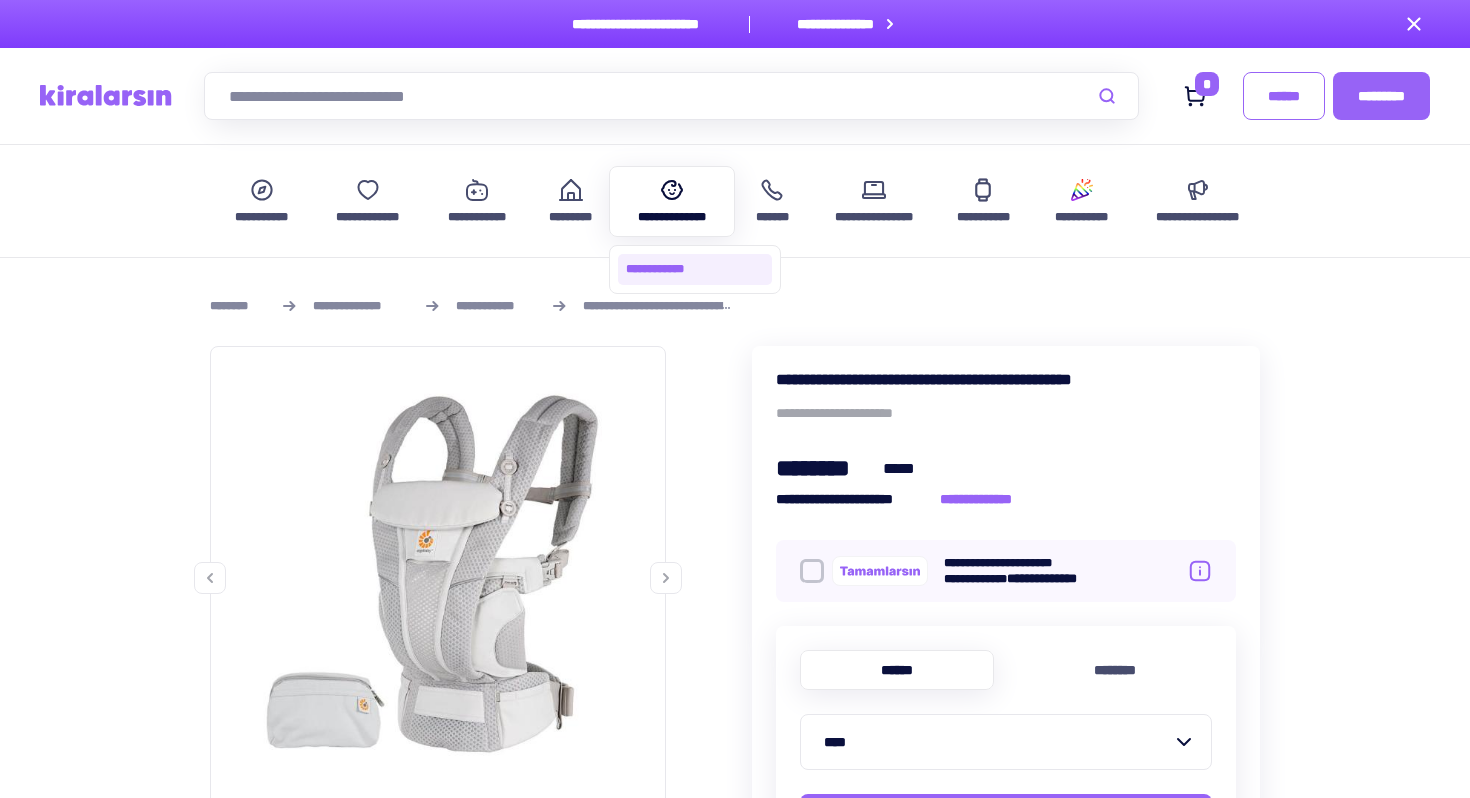 click on "**********" at bounding box center [695, 269] 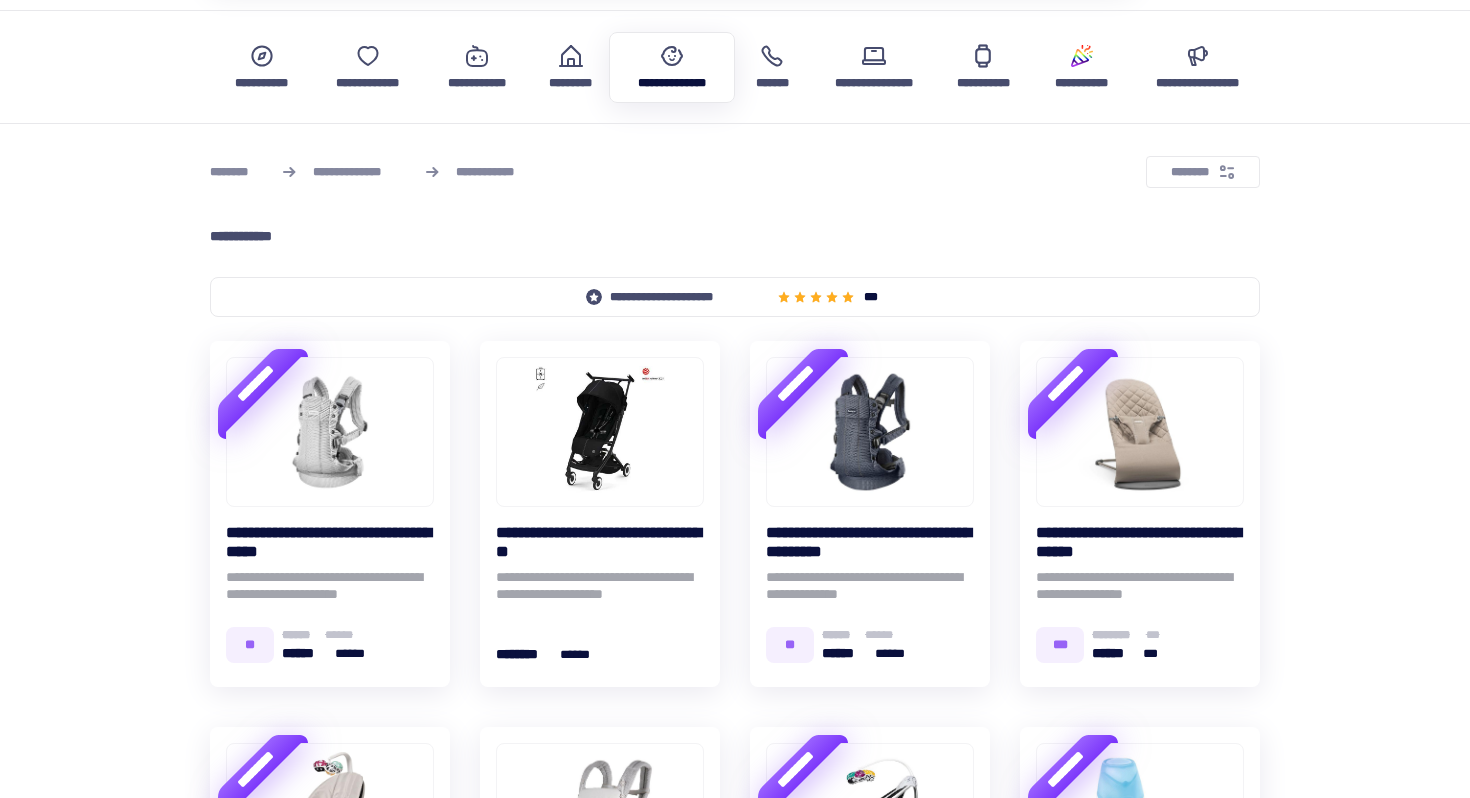 scroll, scrollTop: 138, scrollLeft: 0, axis: vertical 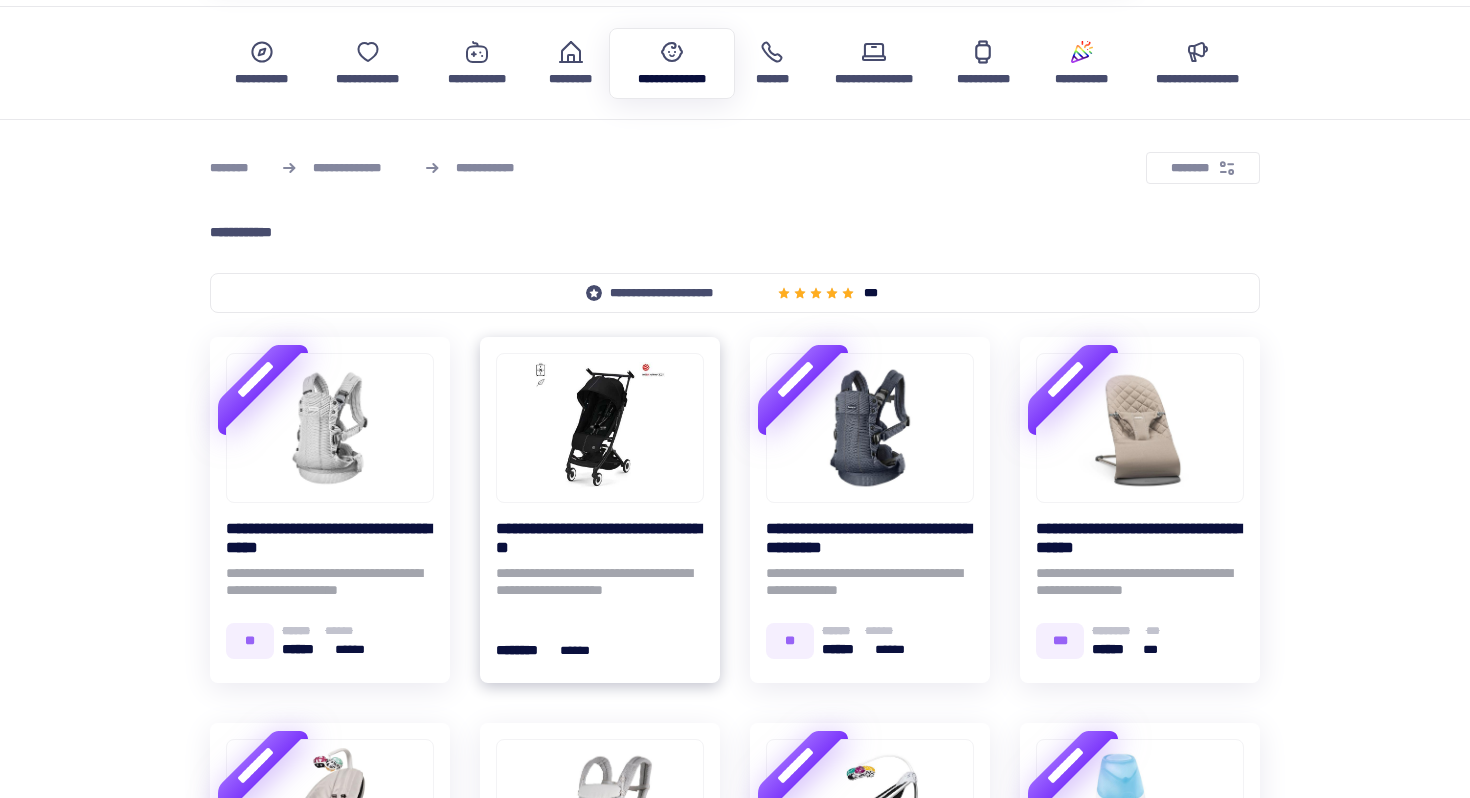 click at bounding box center (600, 428) 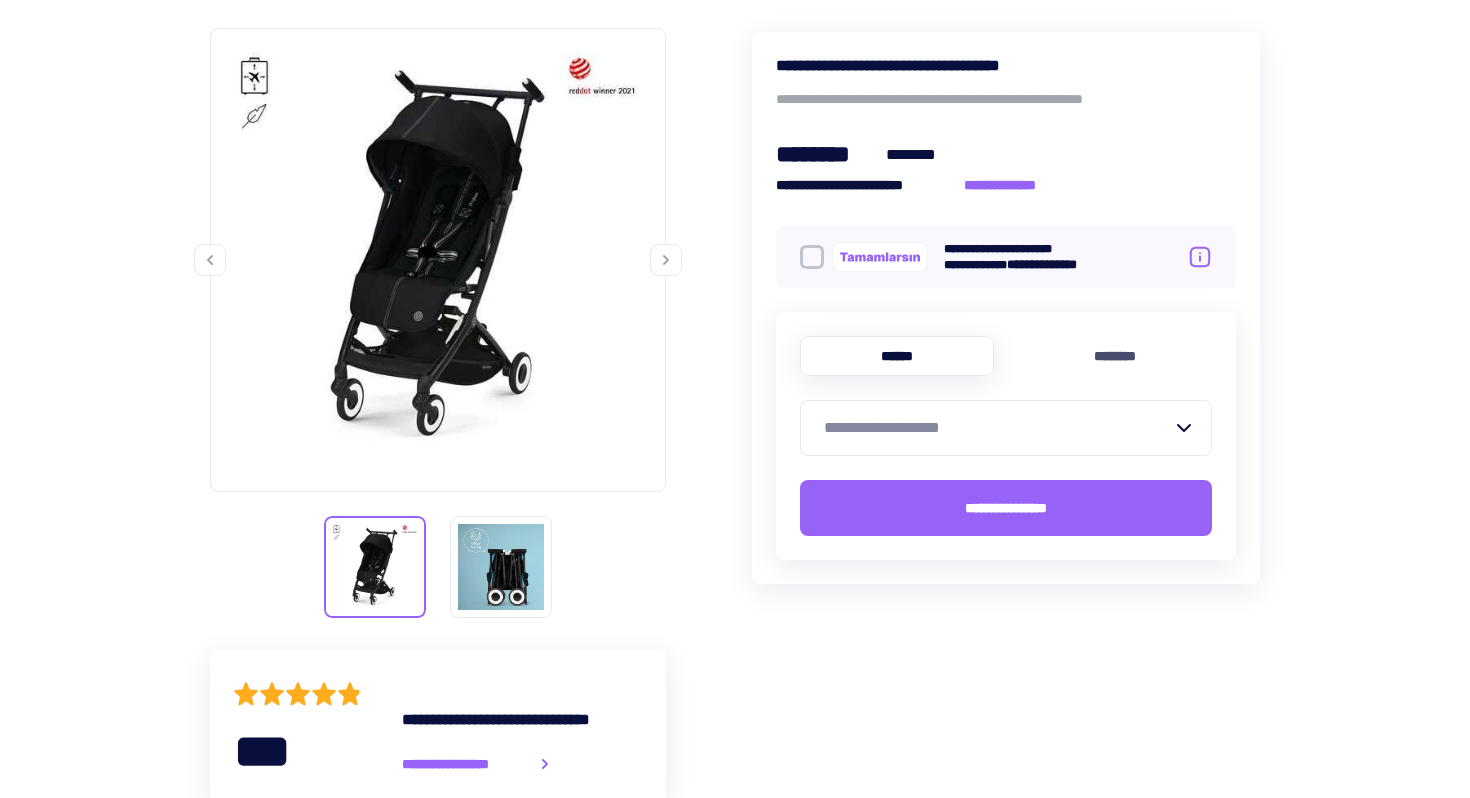 scroll, scrollTop: 392, scrollLeft: 0, axis: vertical 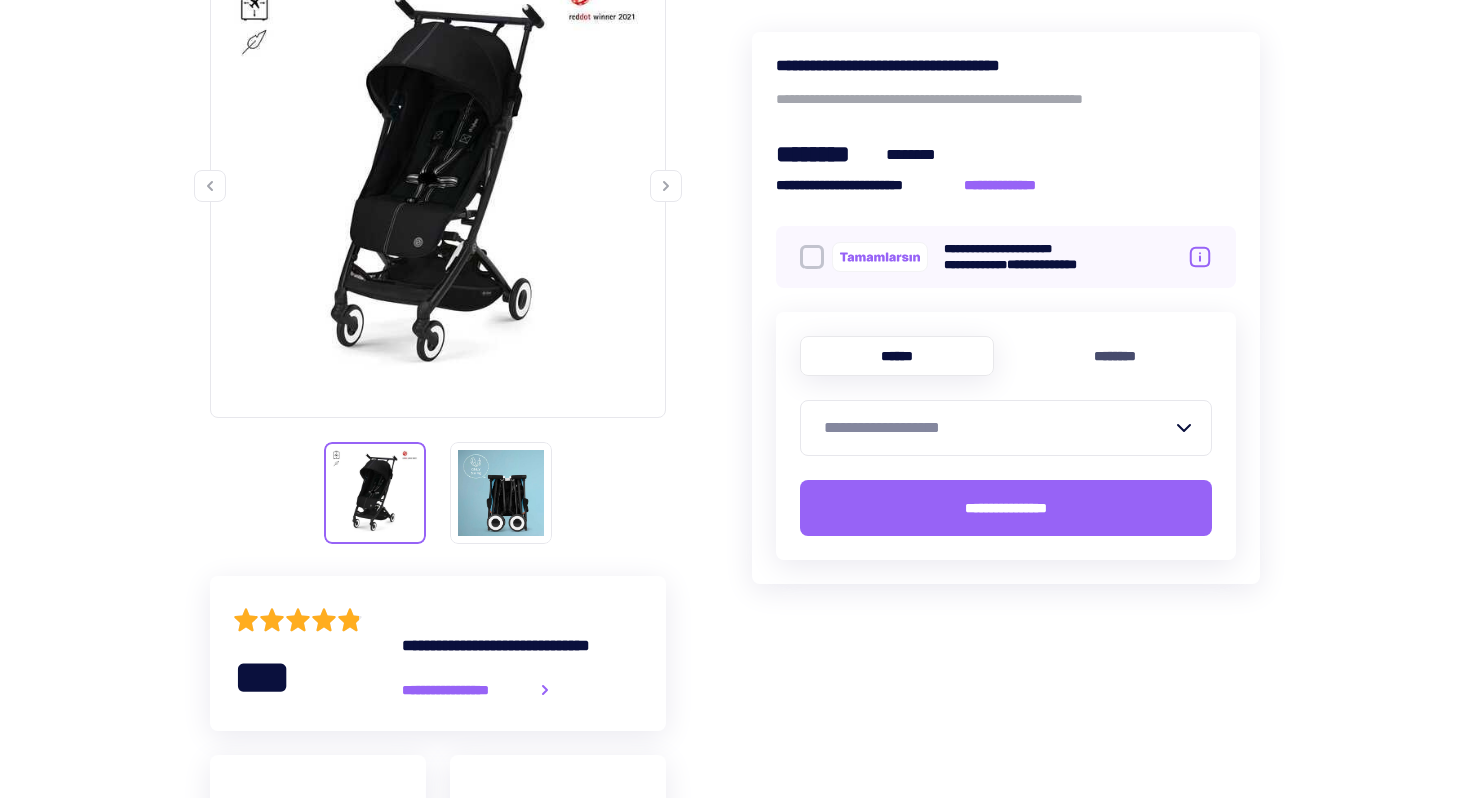 click on "**********" at bounding box center [998, 428] 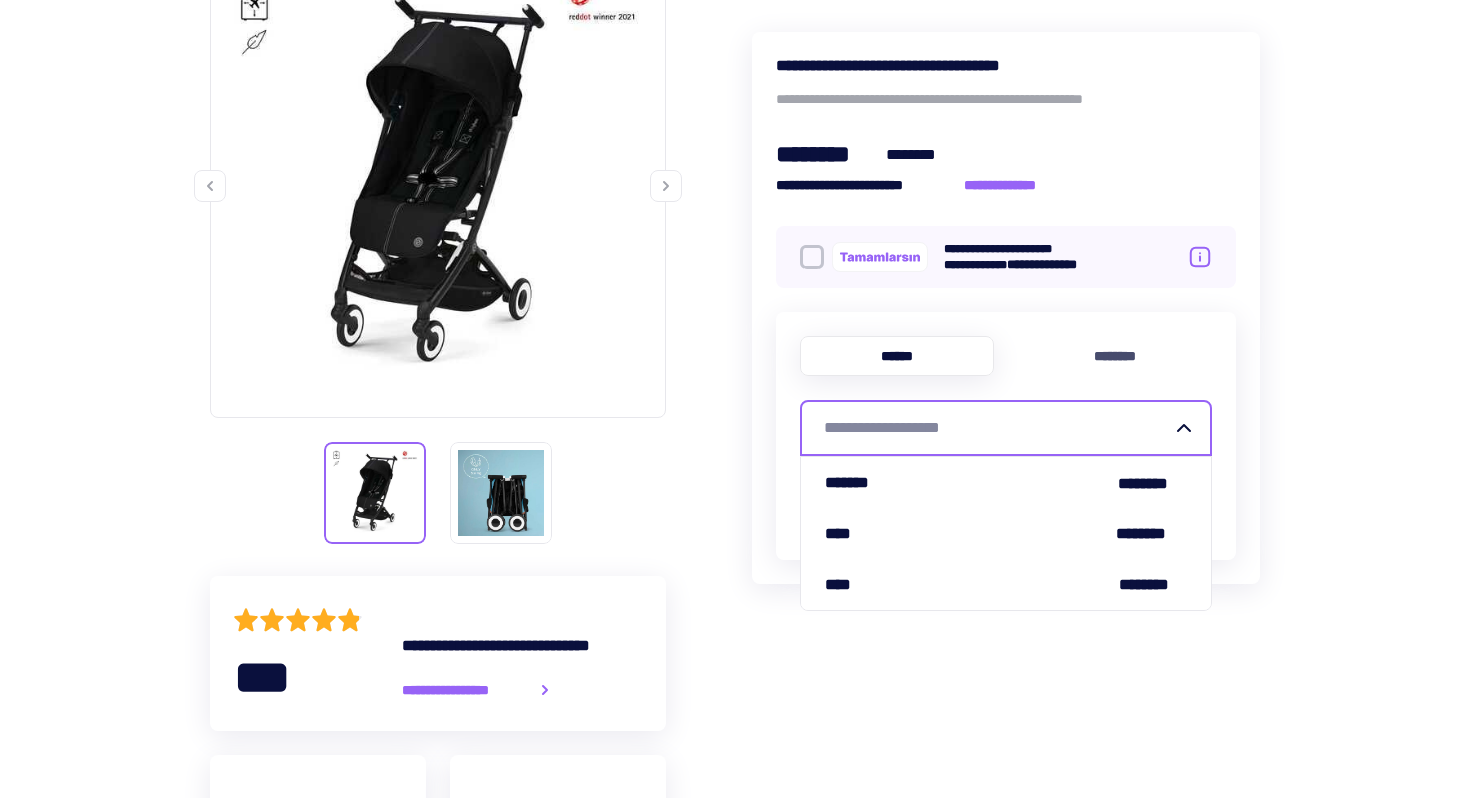 click on "**********" at bounding box center (998, 428) 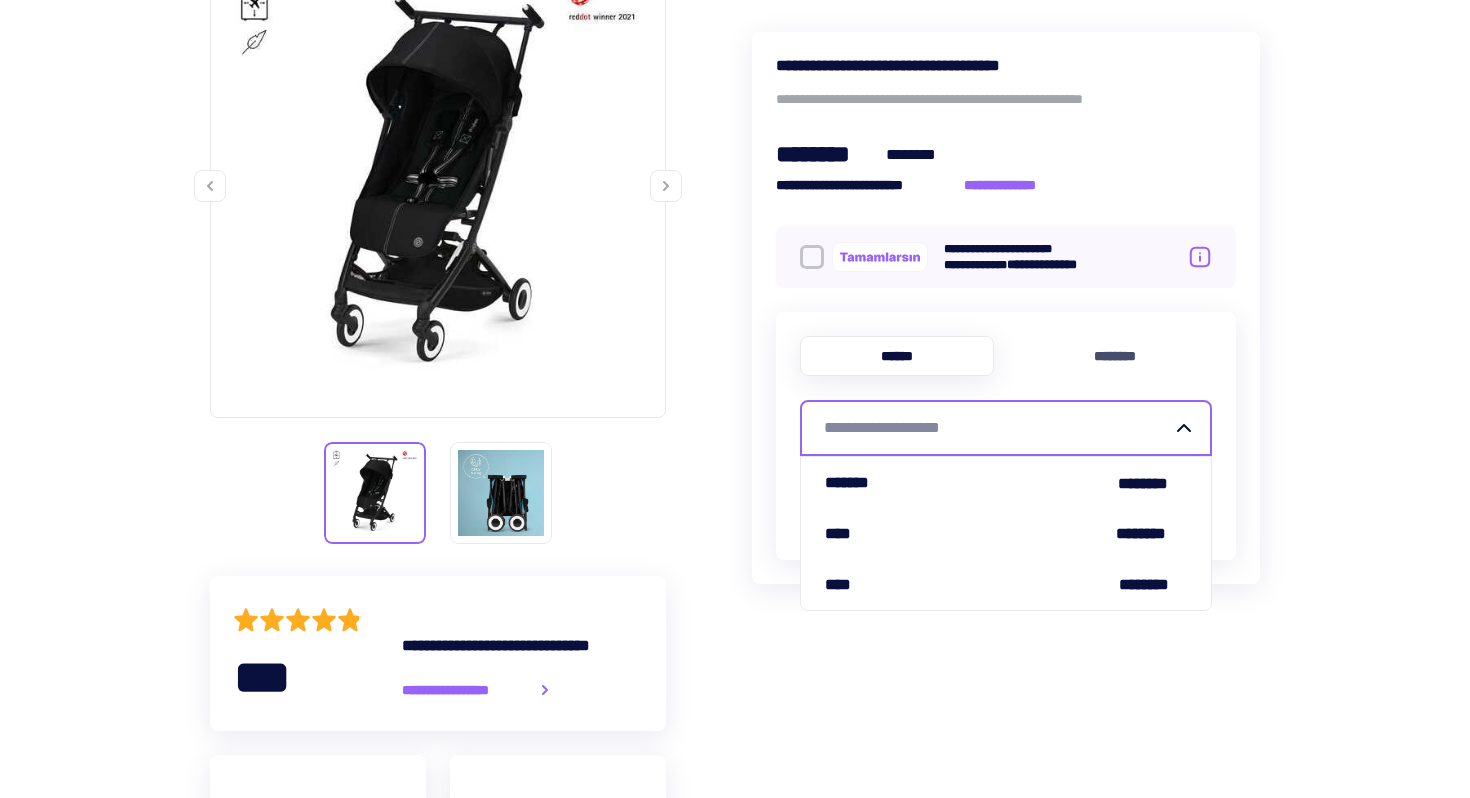 click on "**********" at bounding box center (998, 428) 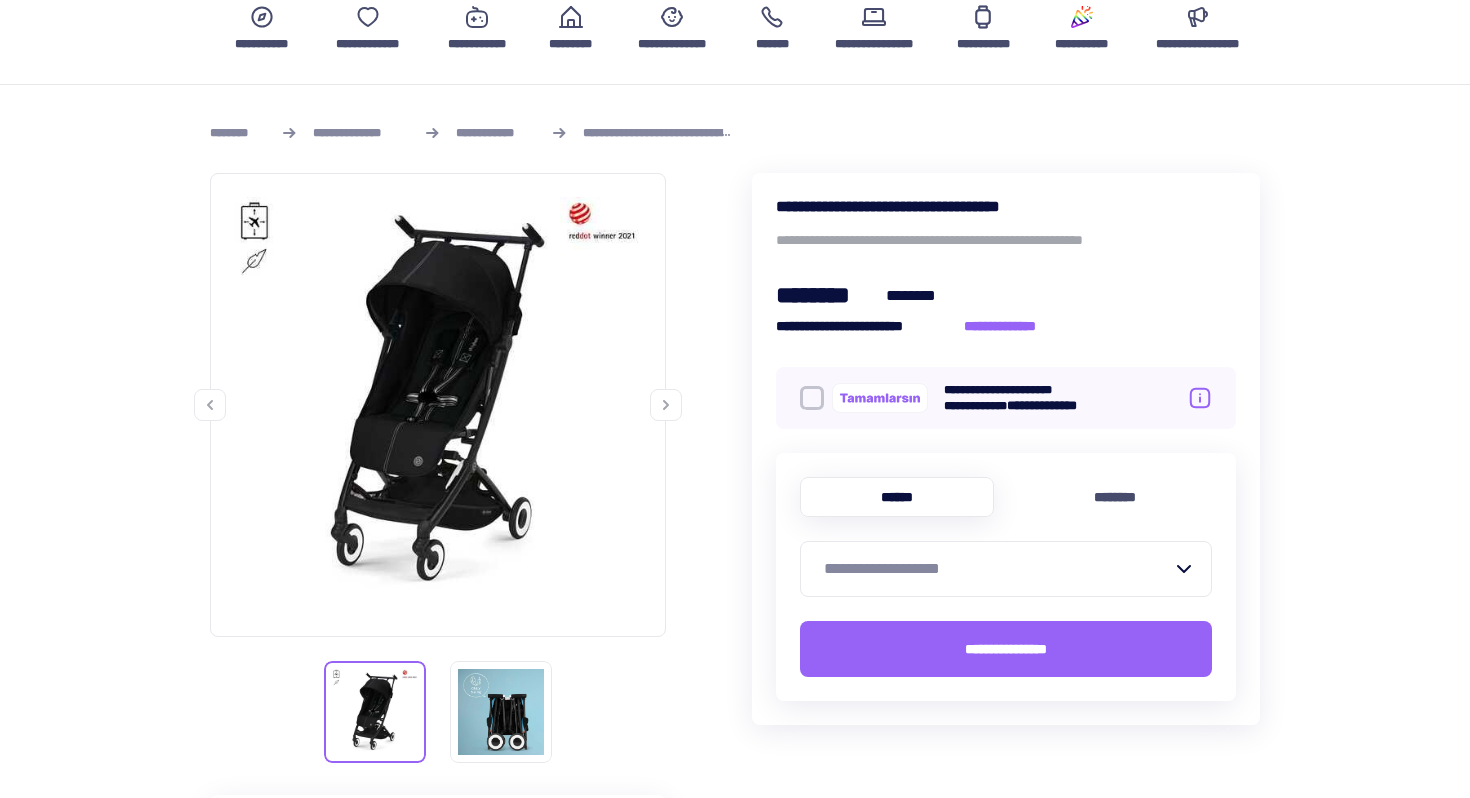 scroll, scrollTop: 0, scrollLeft: 0, axis: both 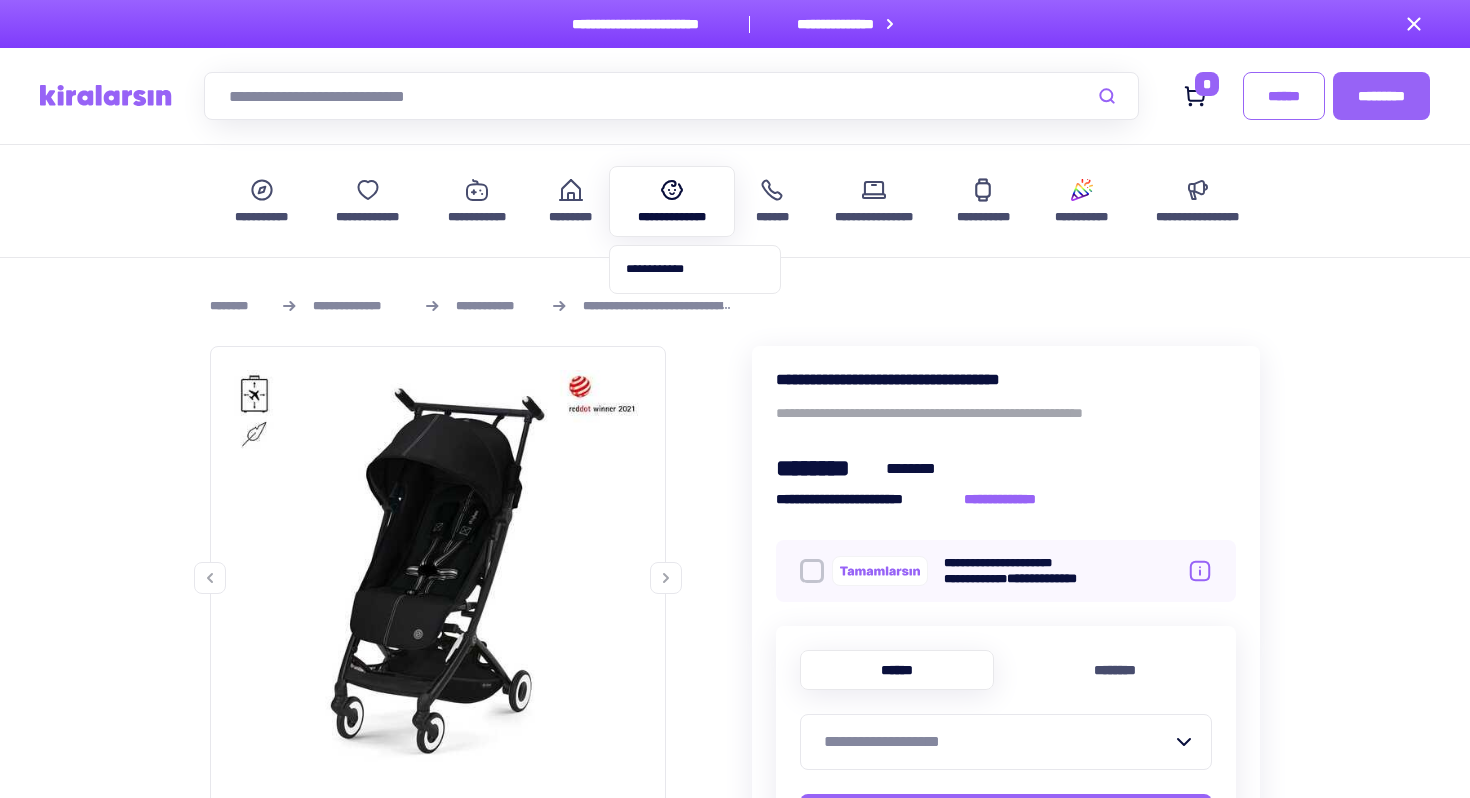 click on "**********" at bounding box center [672, 217] 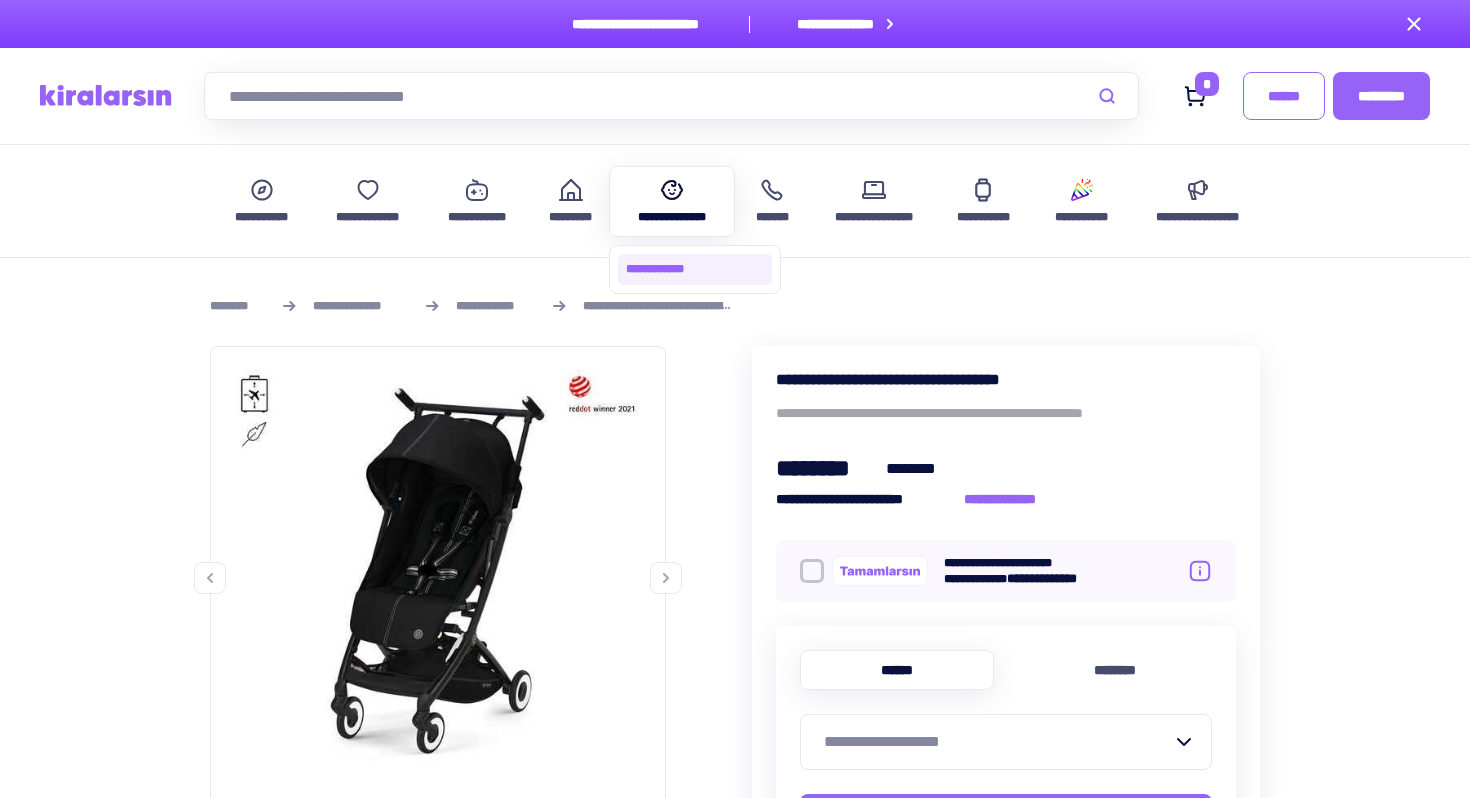click on "**********" at bounding box center (695, 269) 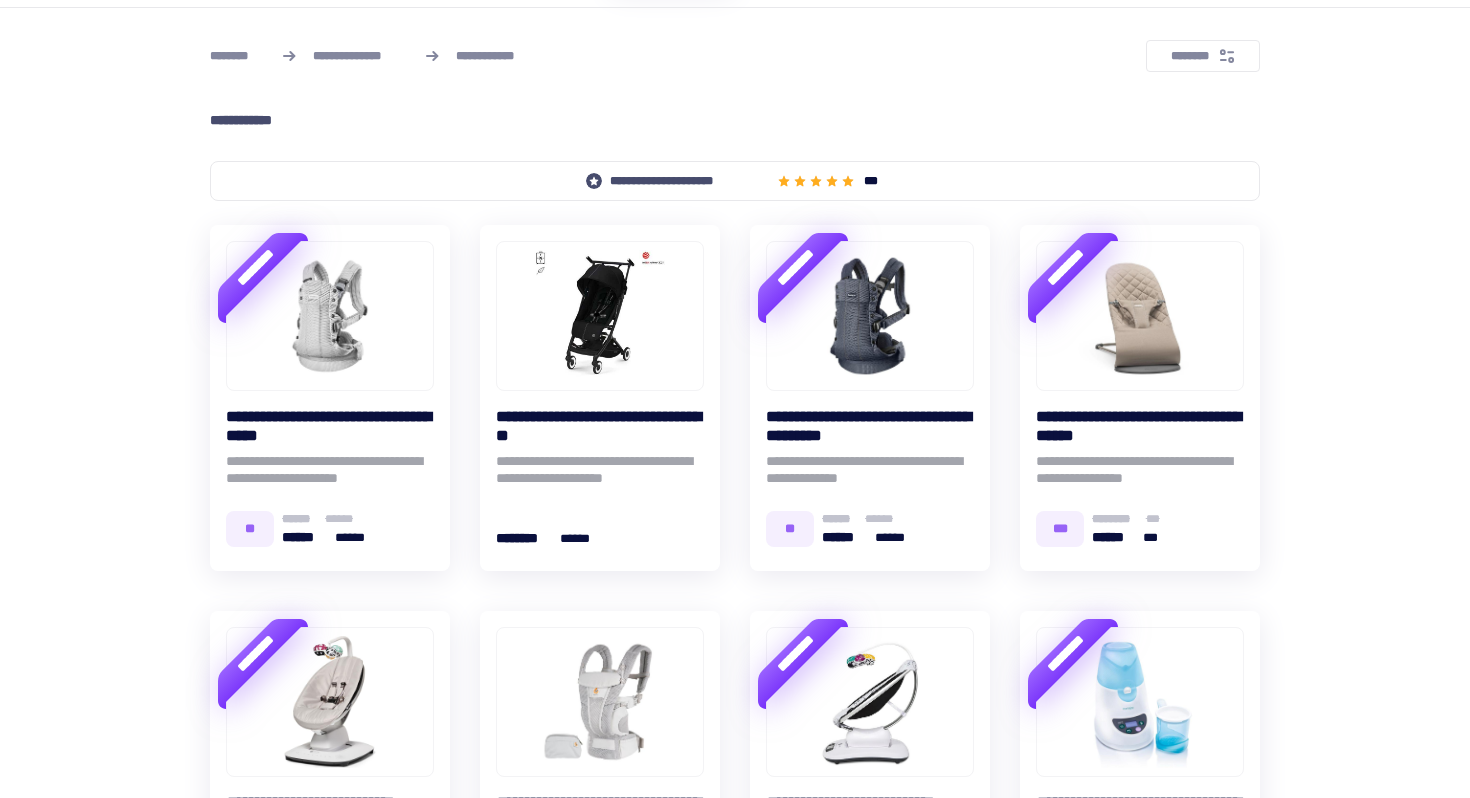 scroll, scrollTop: 254, scrollLeft: 0, axis: vertical 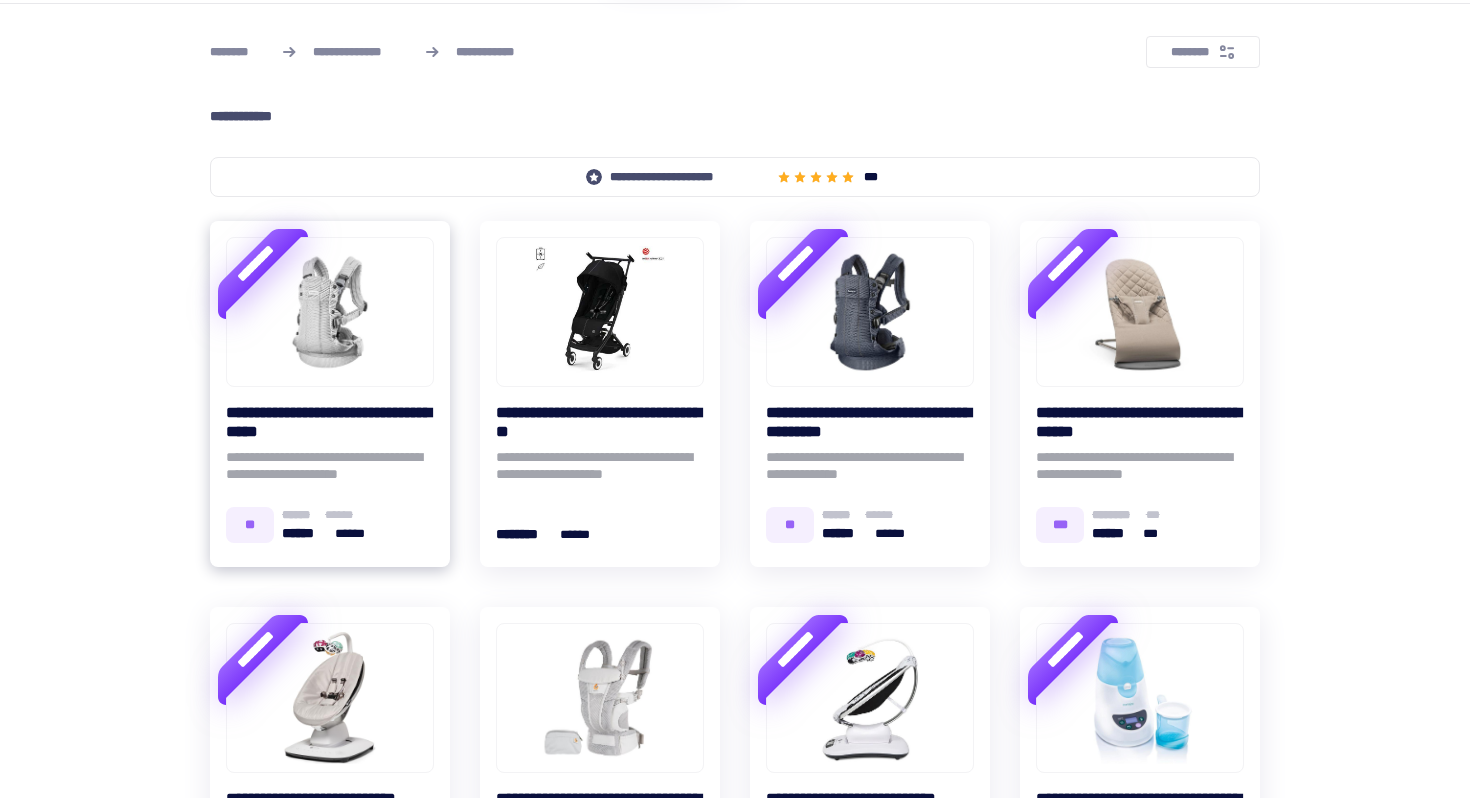 click at bounding box center [330, 312] 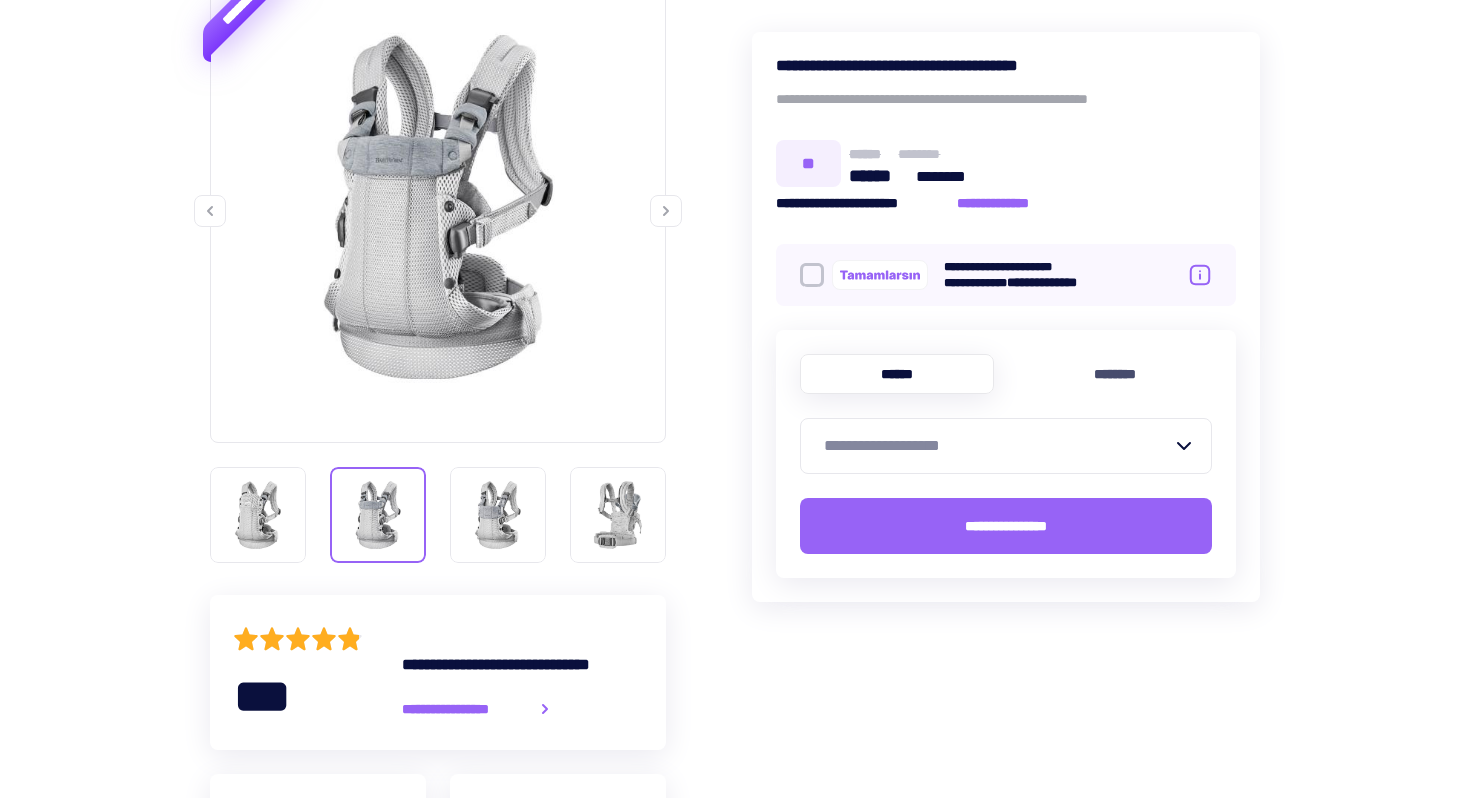 scroll, scrollTop: 366, scrollLeft: 0, axis: vertical 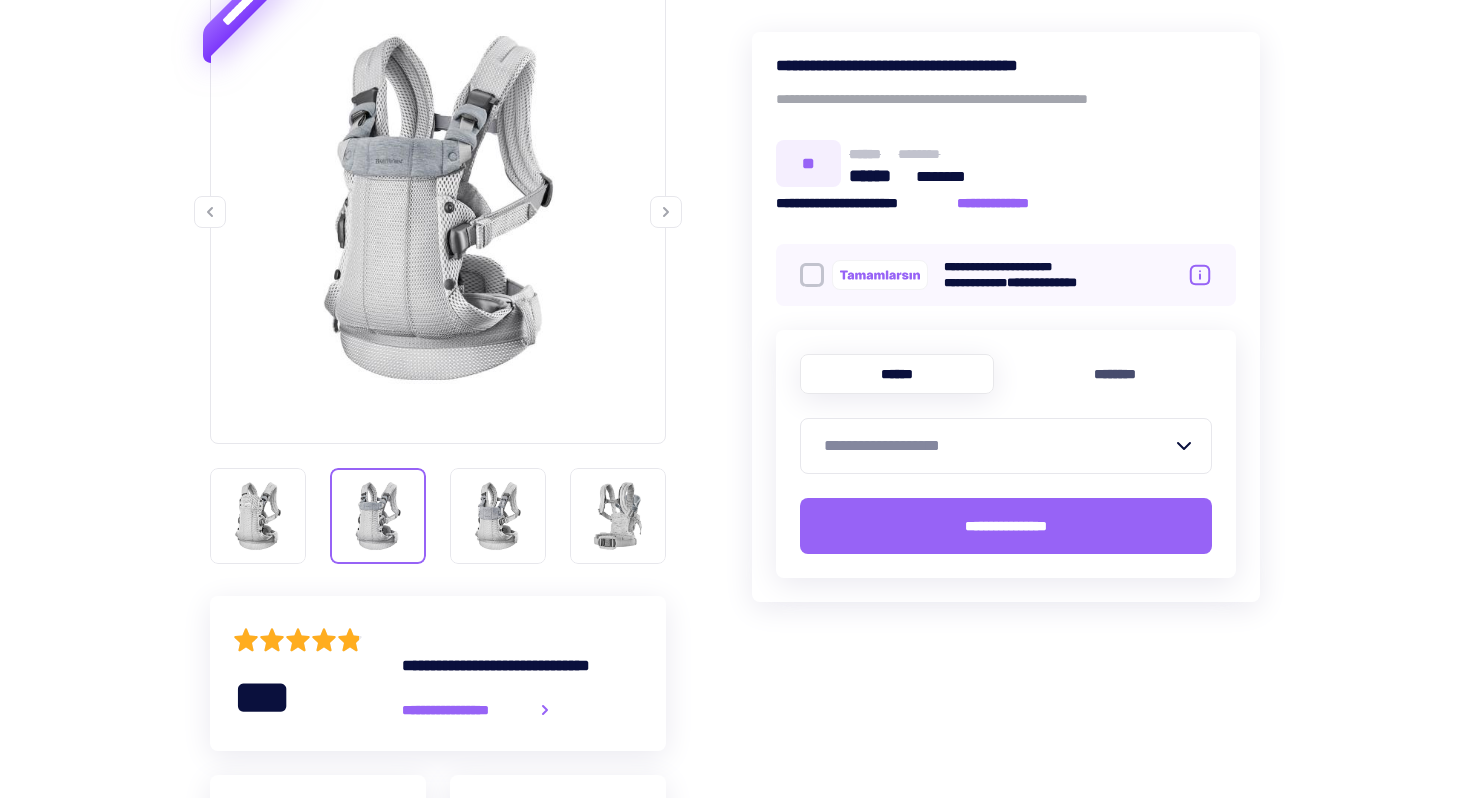 click on "**********" at bounding box center [998, 446] 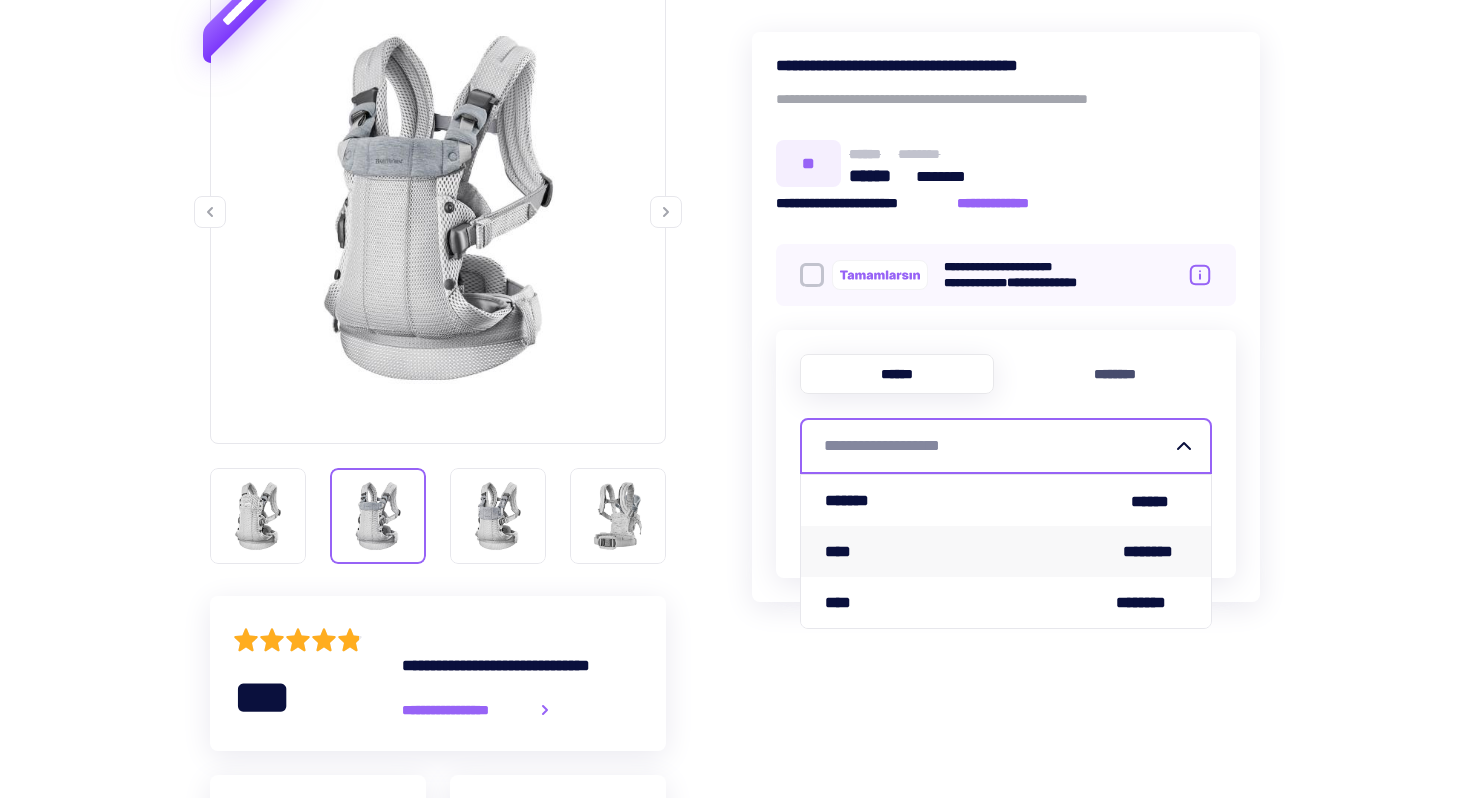 click on "**** ********" at bounding box center (1006, 551) 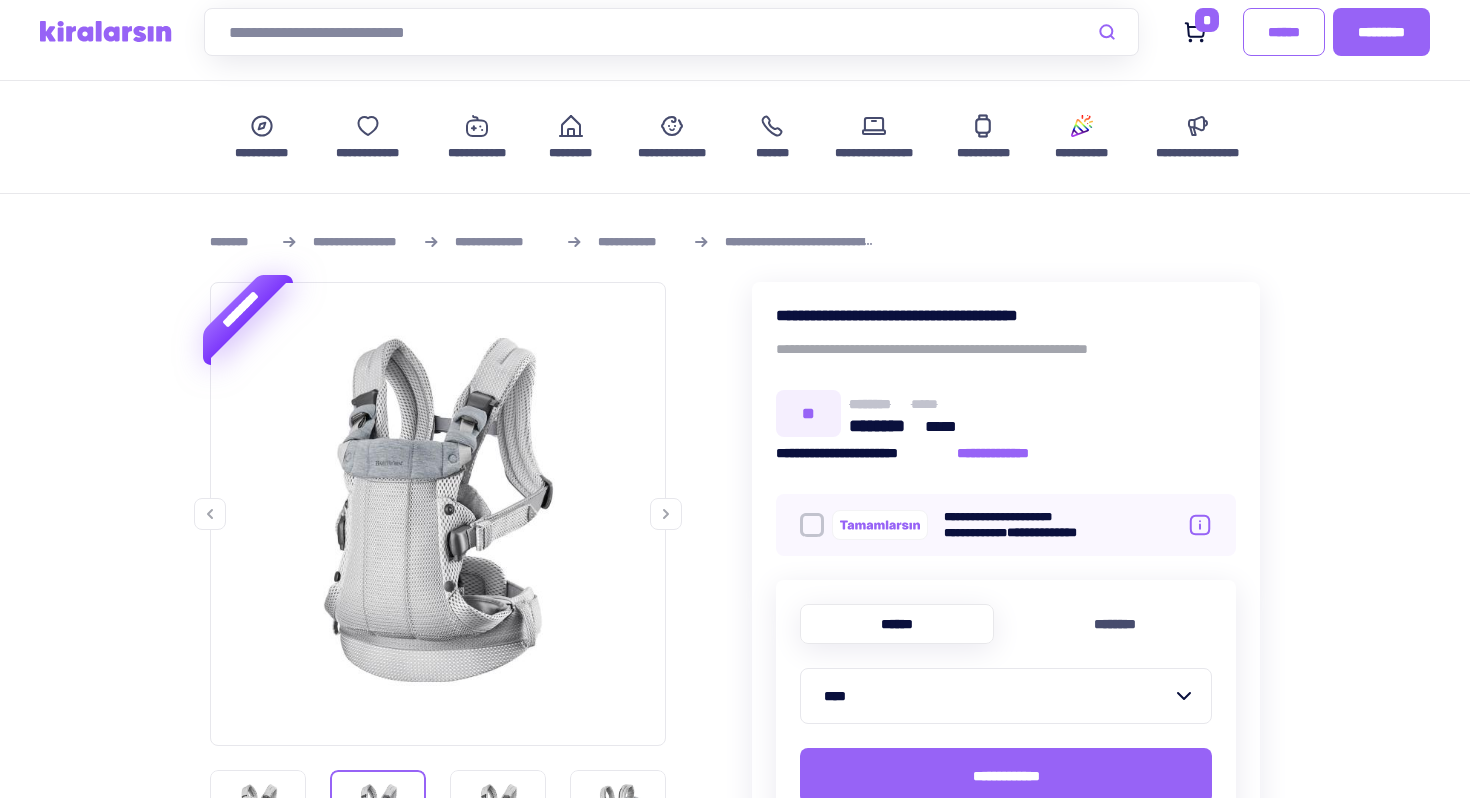 scroll, scrollTop: 0, scrollLeft: 0, axis: both 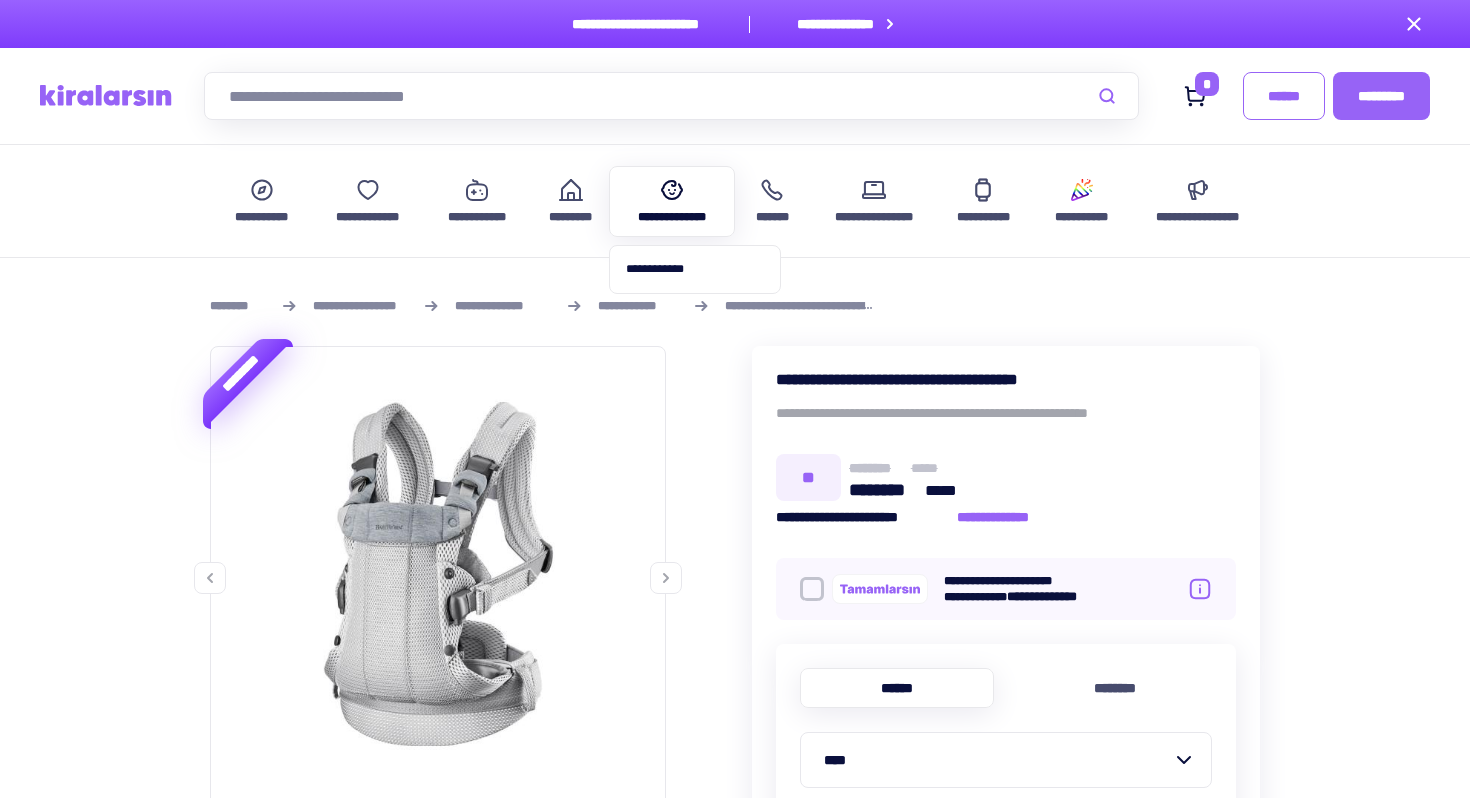 click at bounding box center (672, 190) 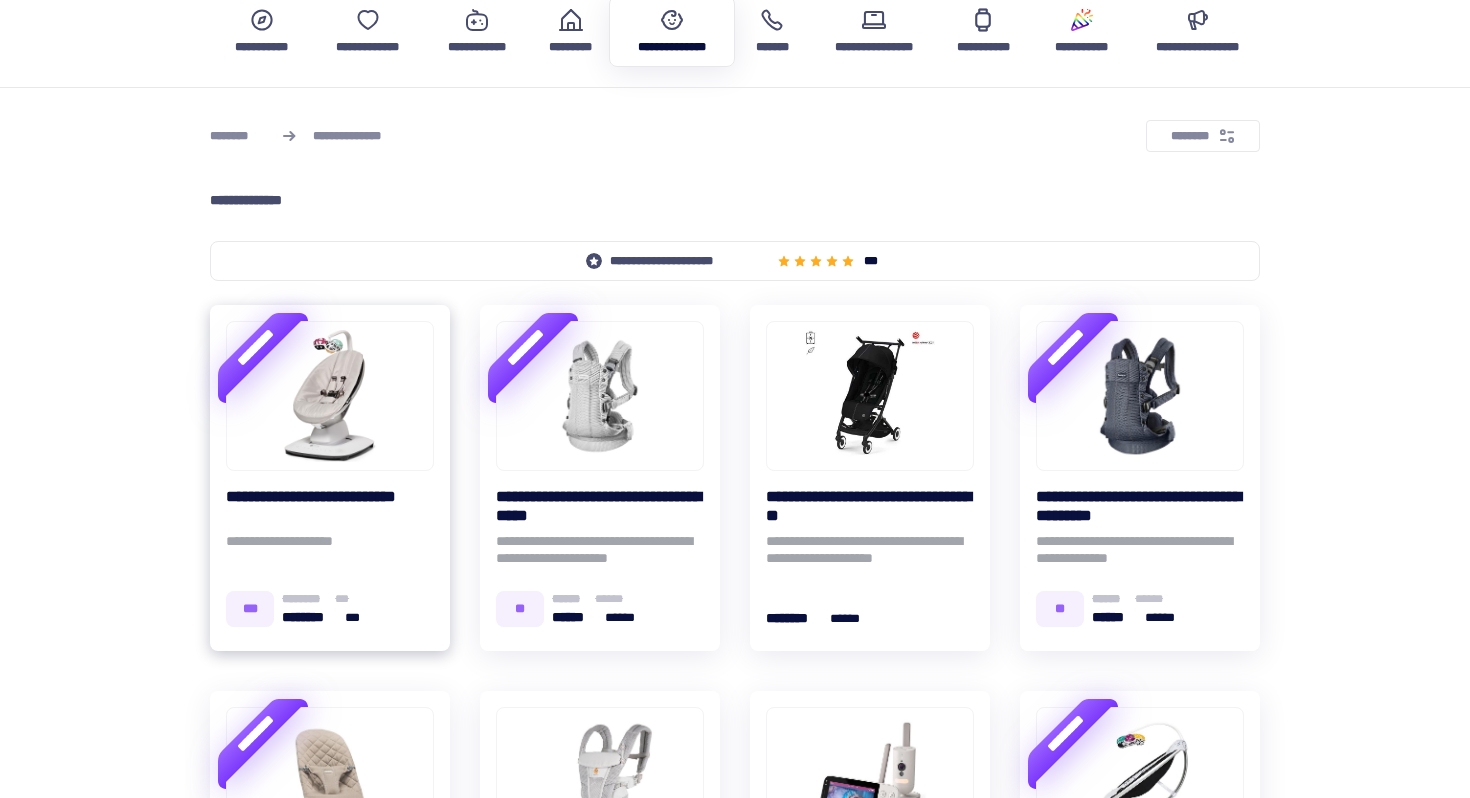 scroll, scrollTop: 171, scrollLeft: 0, axis: vertical 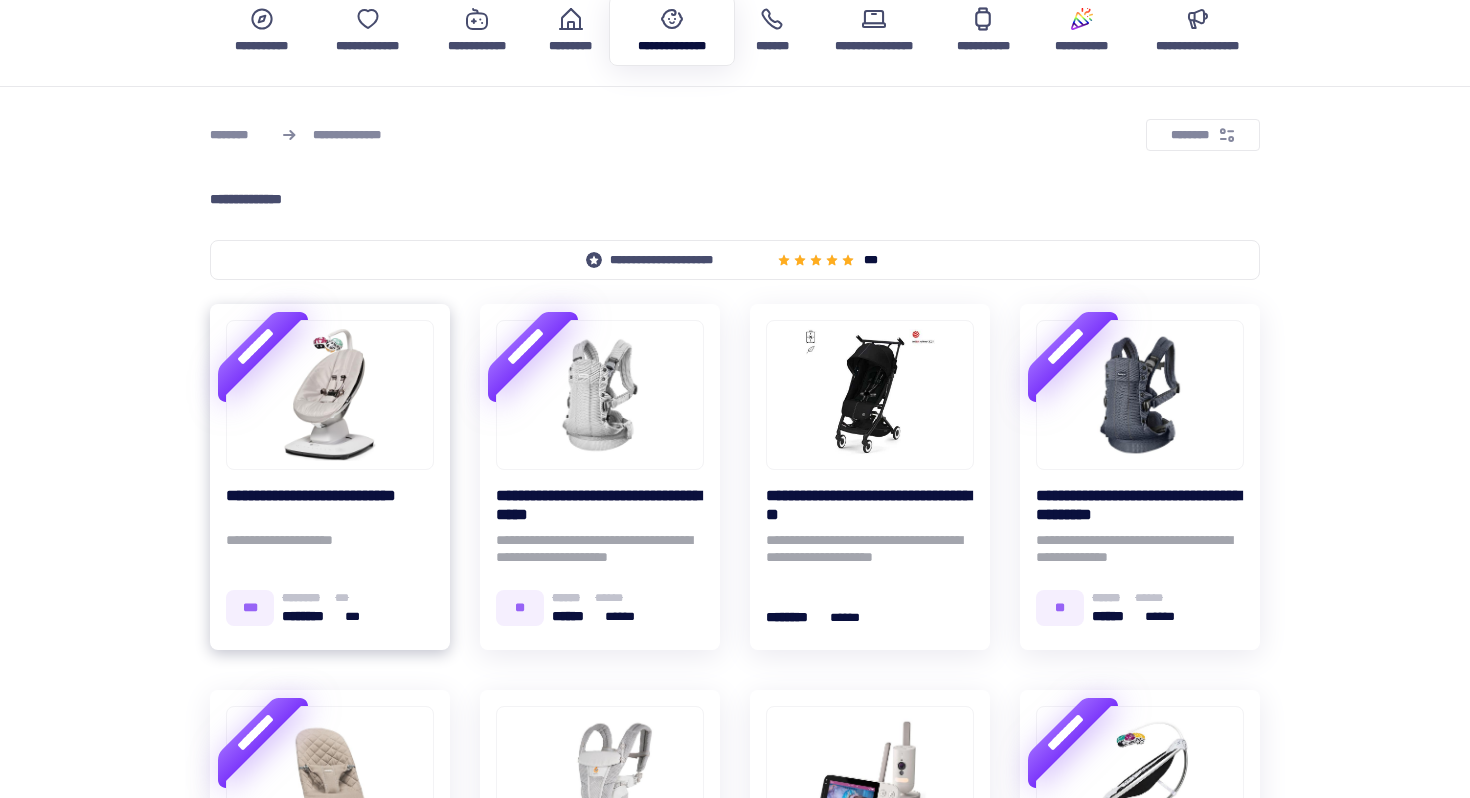 click at bounding box center [330, 395] 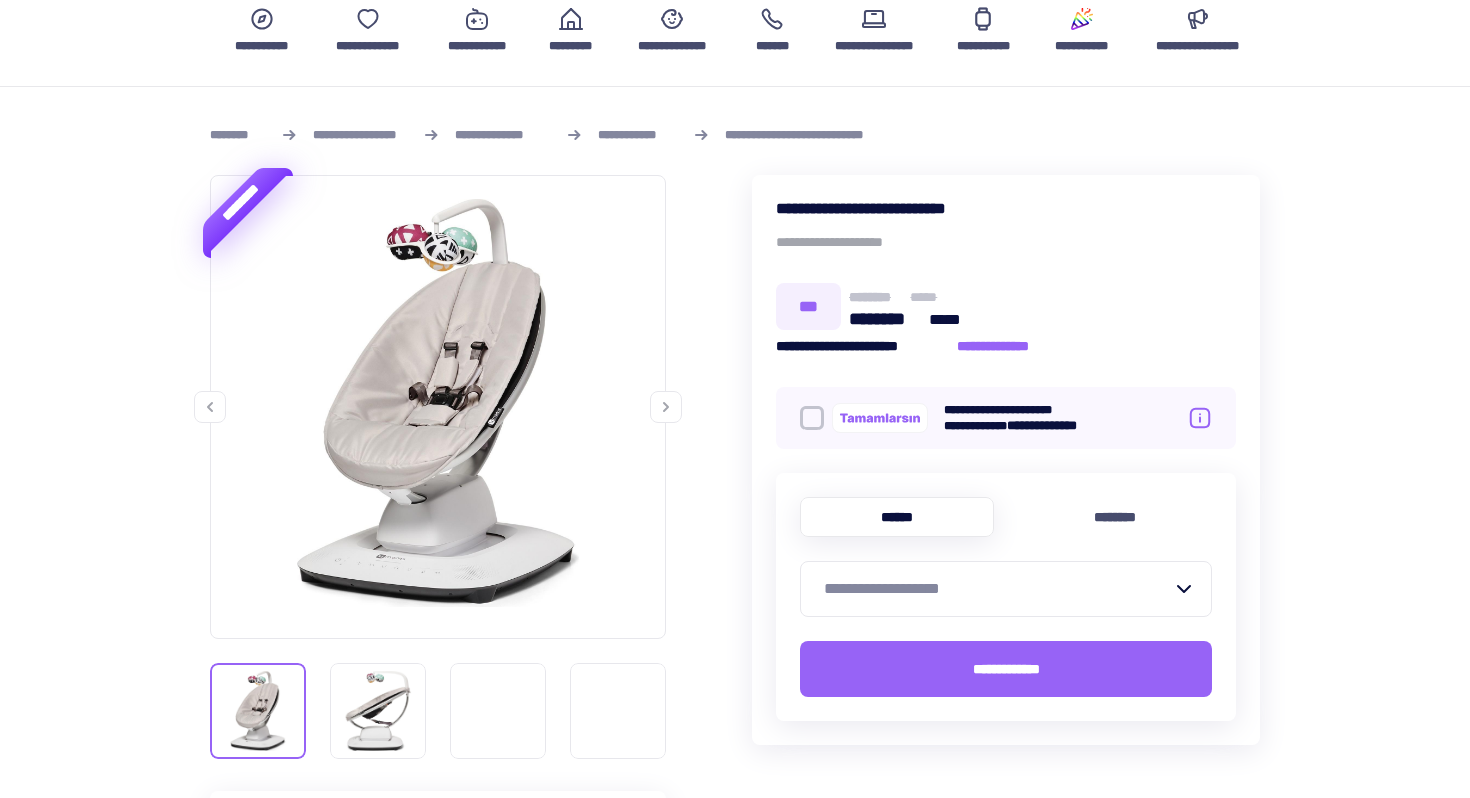 scroll, scrollTop: 0, scrollLeft: 0, axis: both 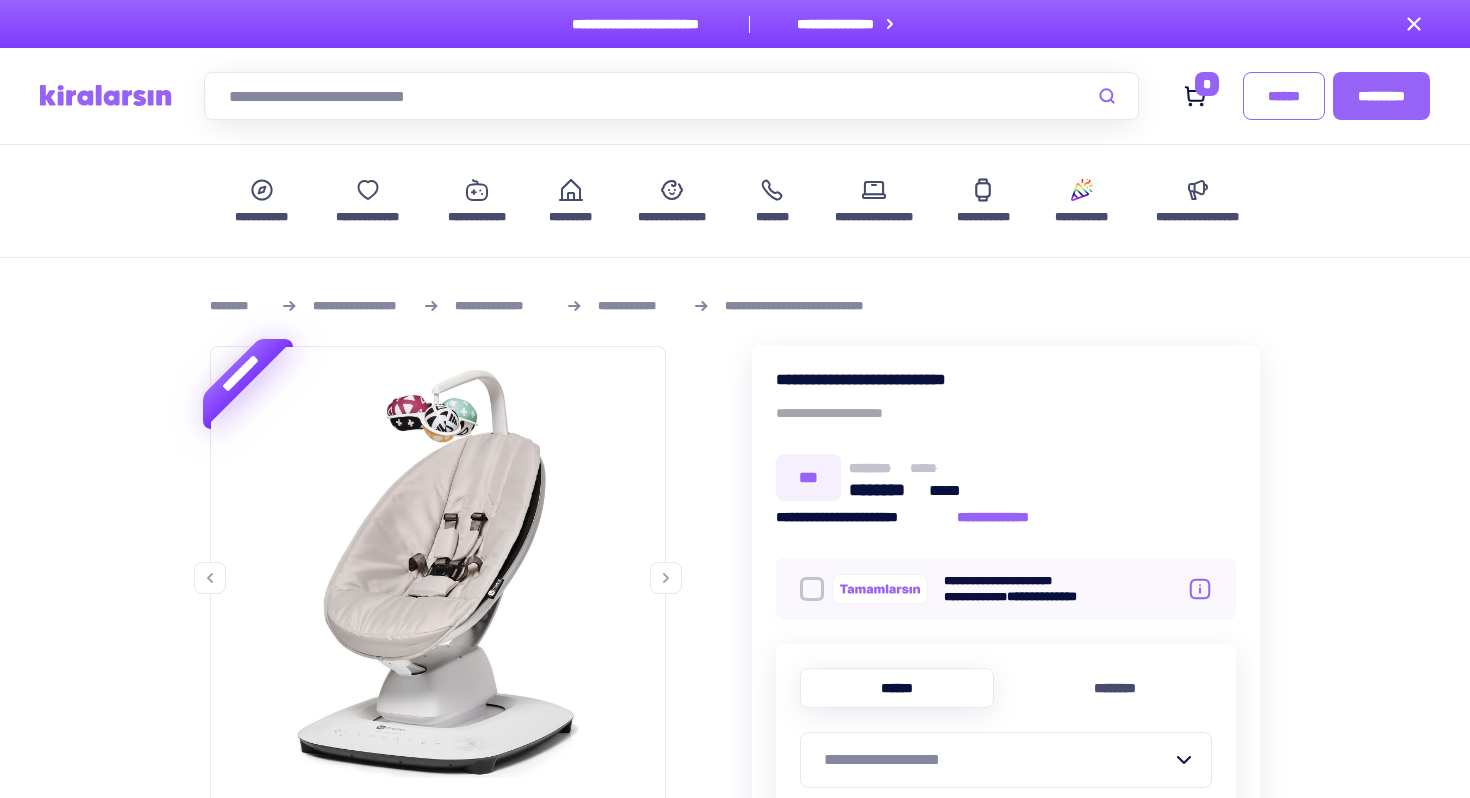 click at bounding box center (671, 96) 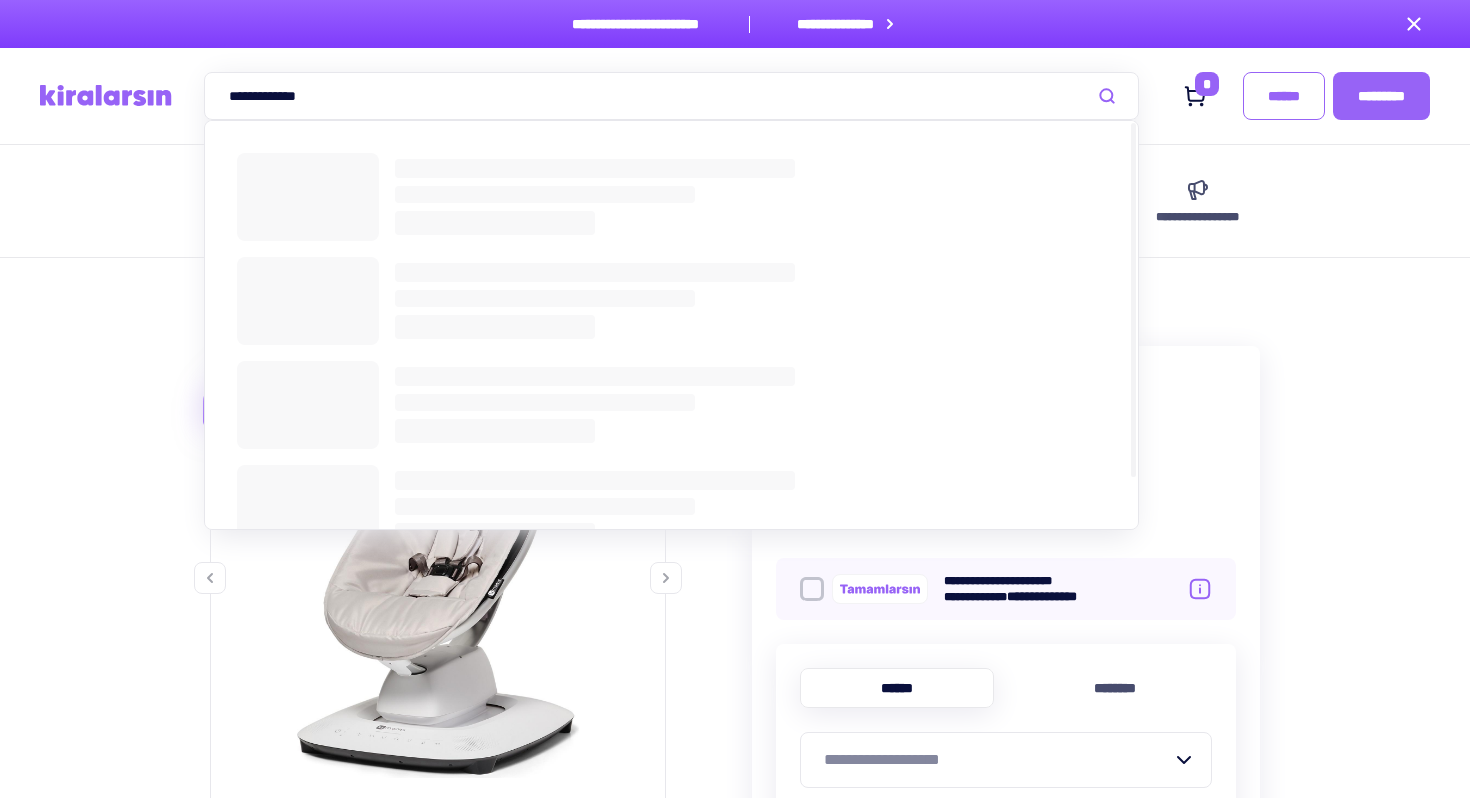 type on "**********" 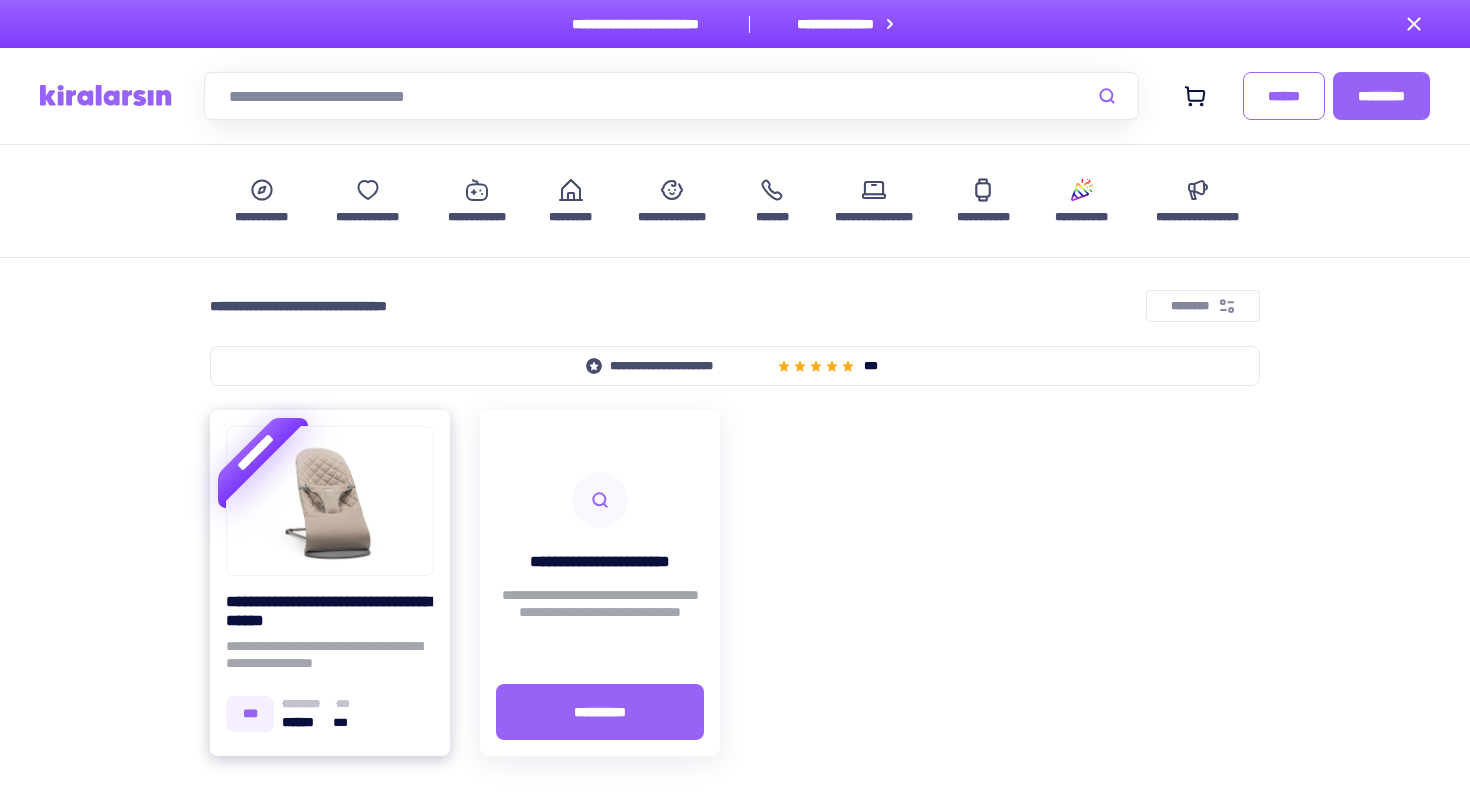 scroll, scrollTop: 0, scrollLeft: 0, axis: both 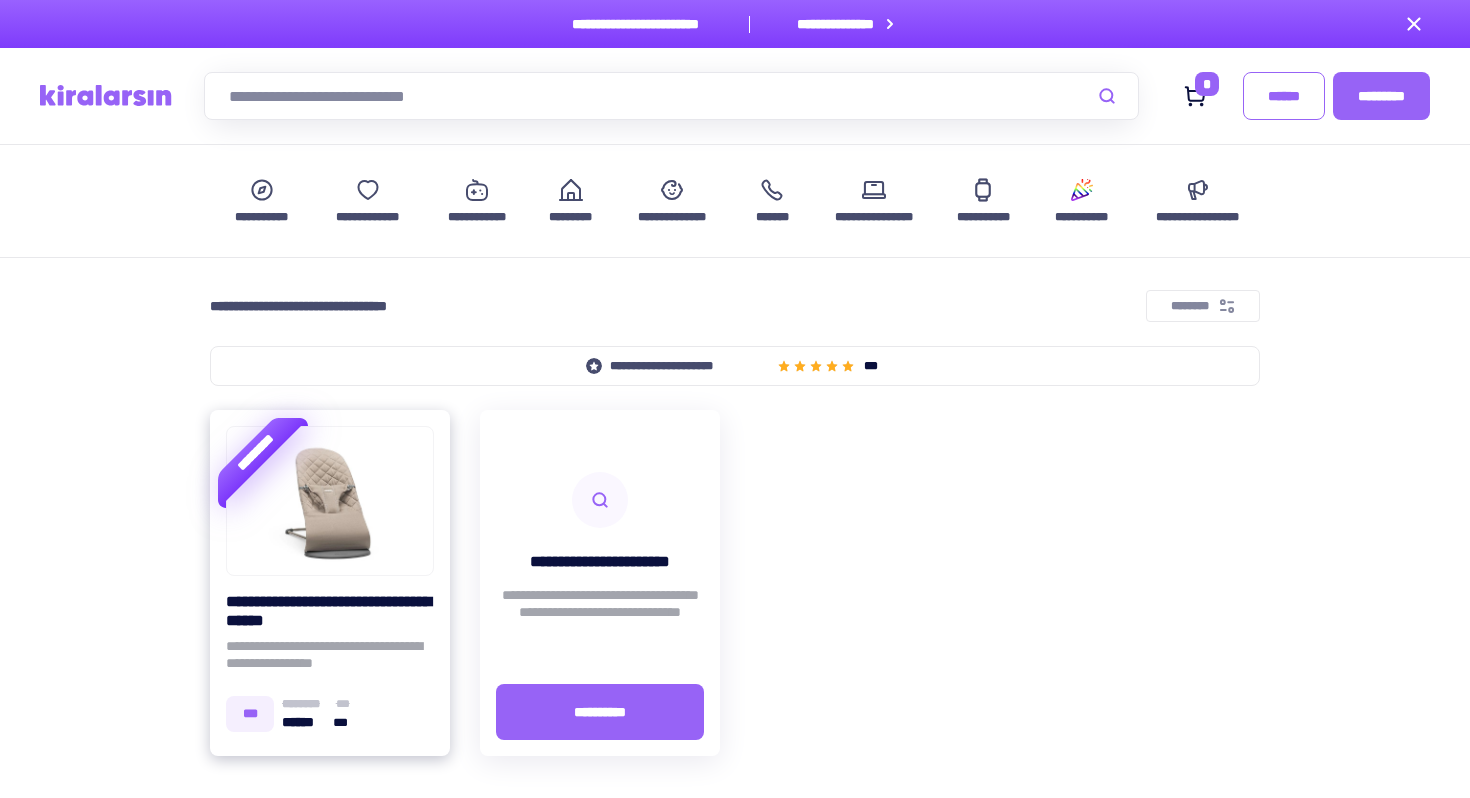 click at bounding box center (330, 501) 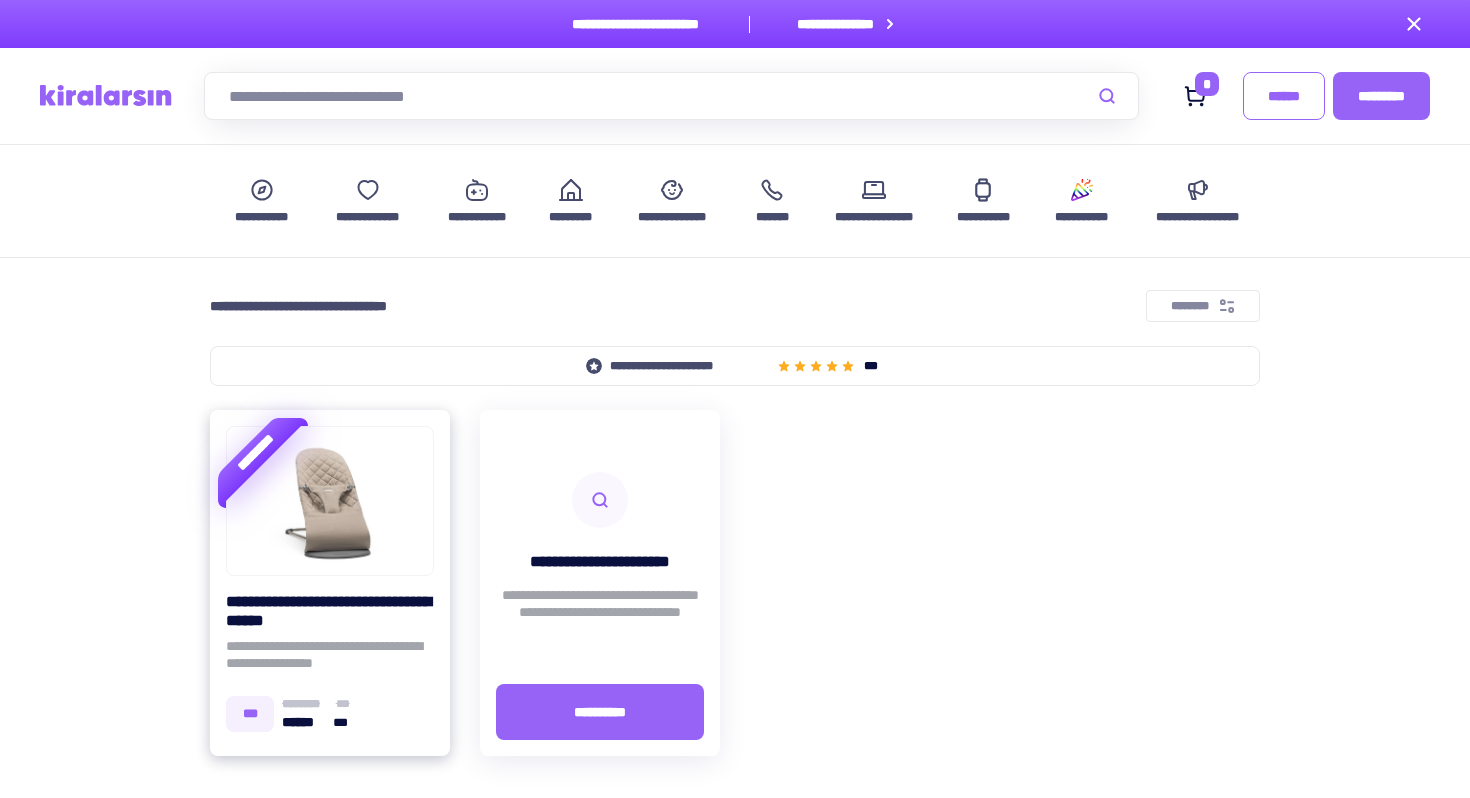 scroll, scrollTop: 0, scrollLeft: 0, axis: both 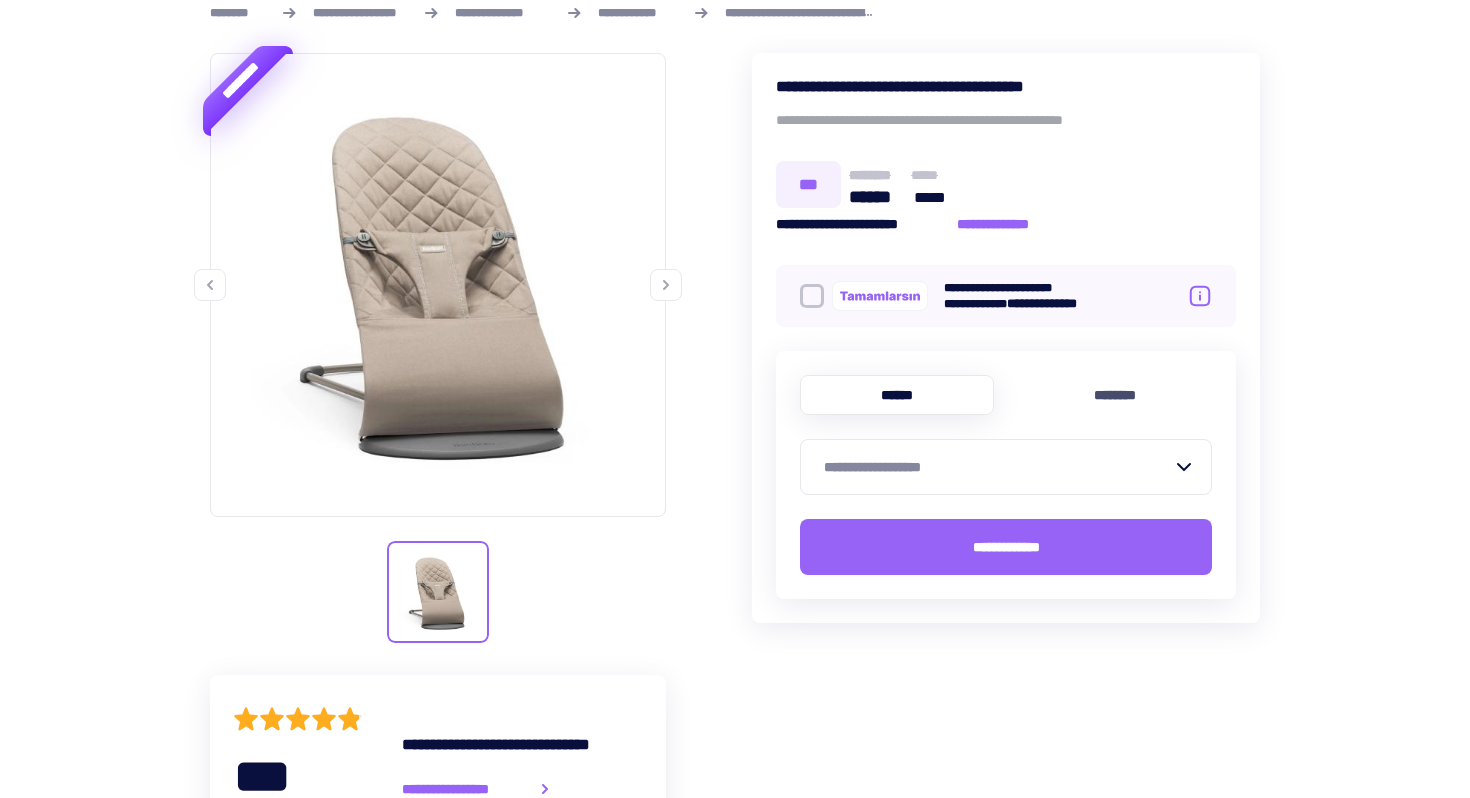 click on "**********" at bounding box center (998, 467) 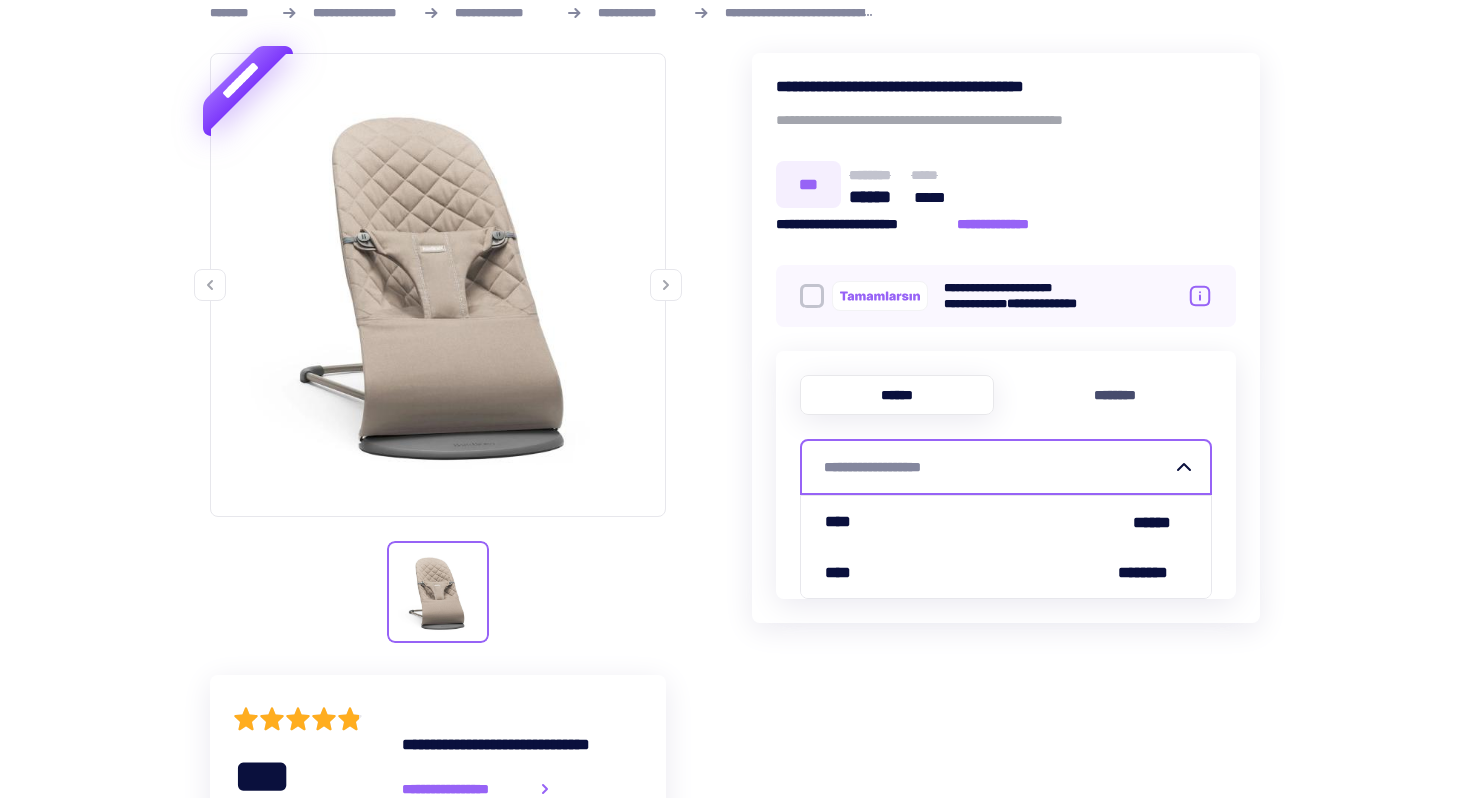 click on "**********" at bounding box center (735, 1198) 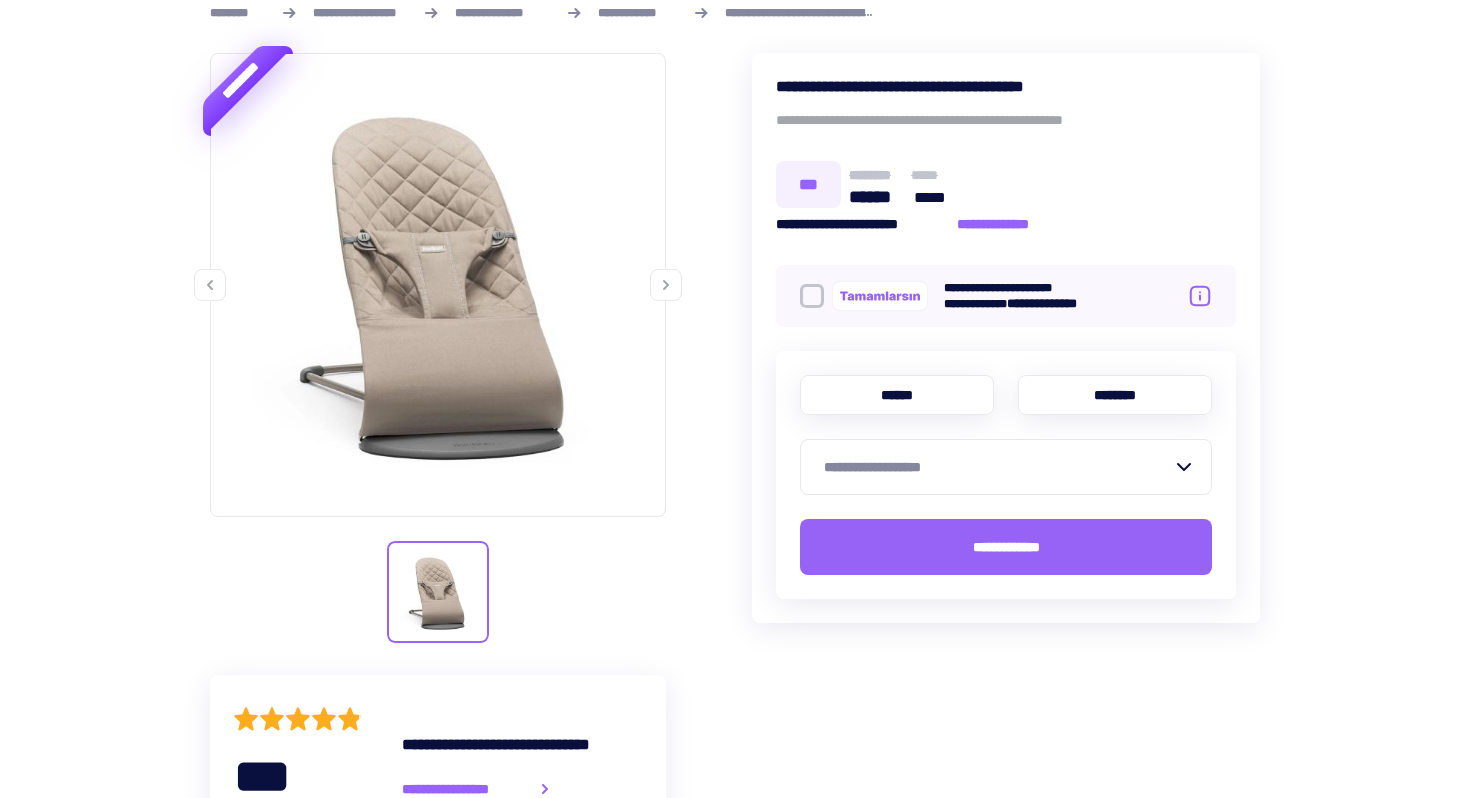click on "********" at bounding box center [1115, 395] 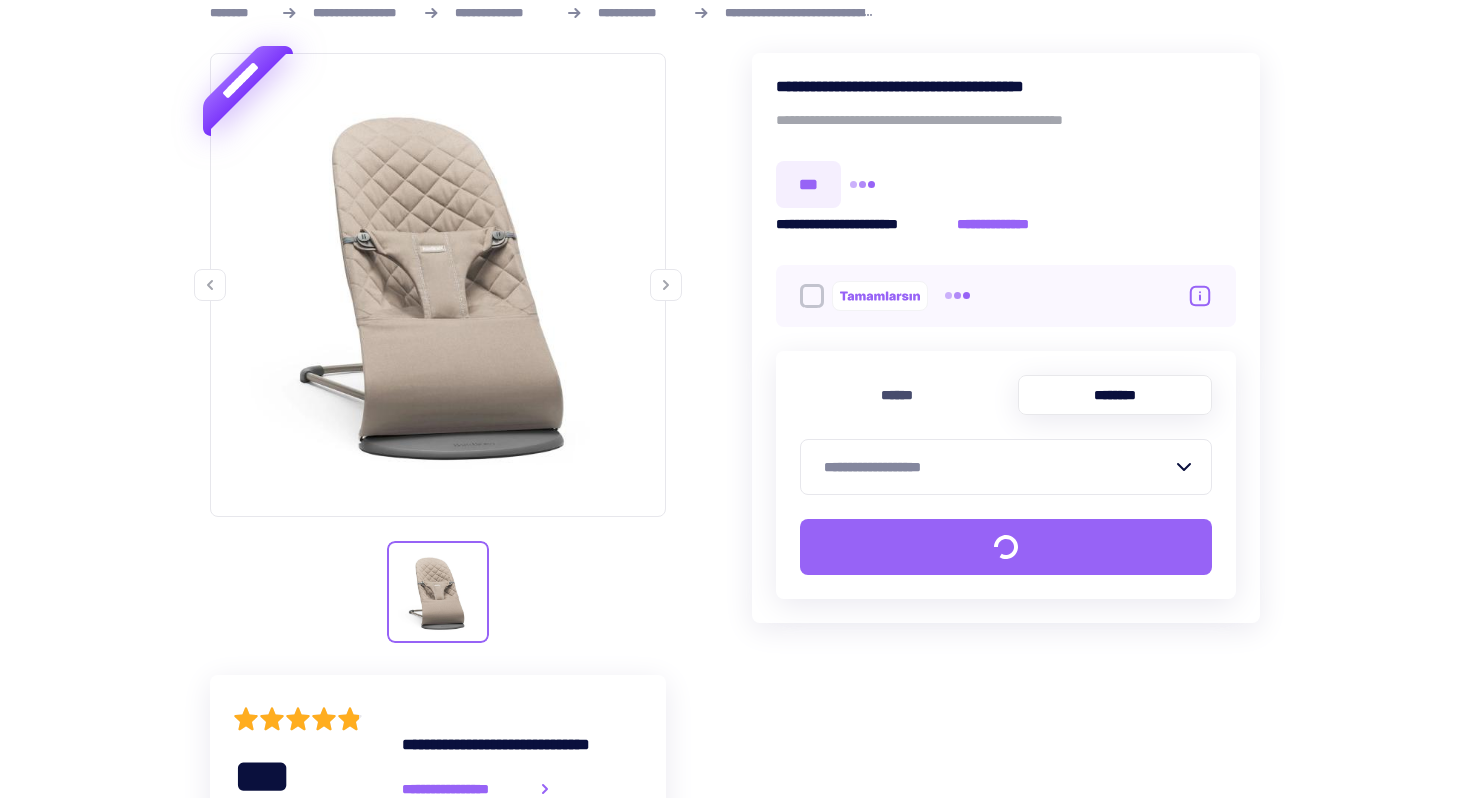click on "**********" at bounding box center (1006, 467) 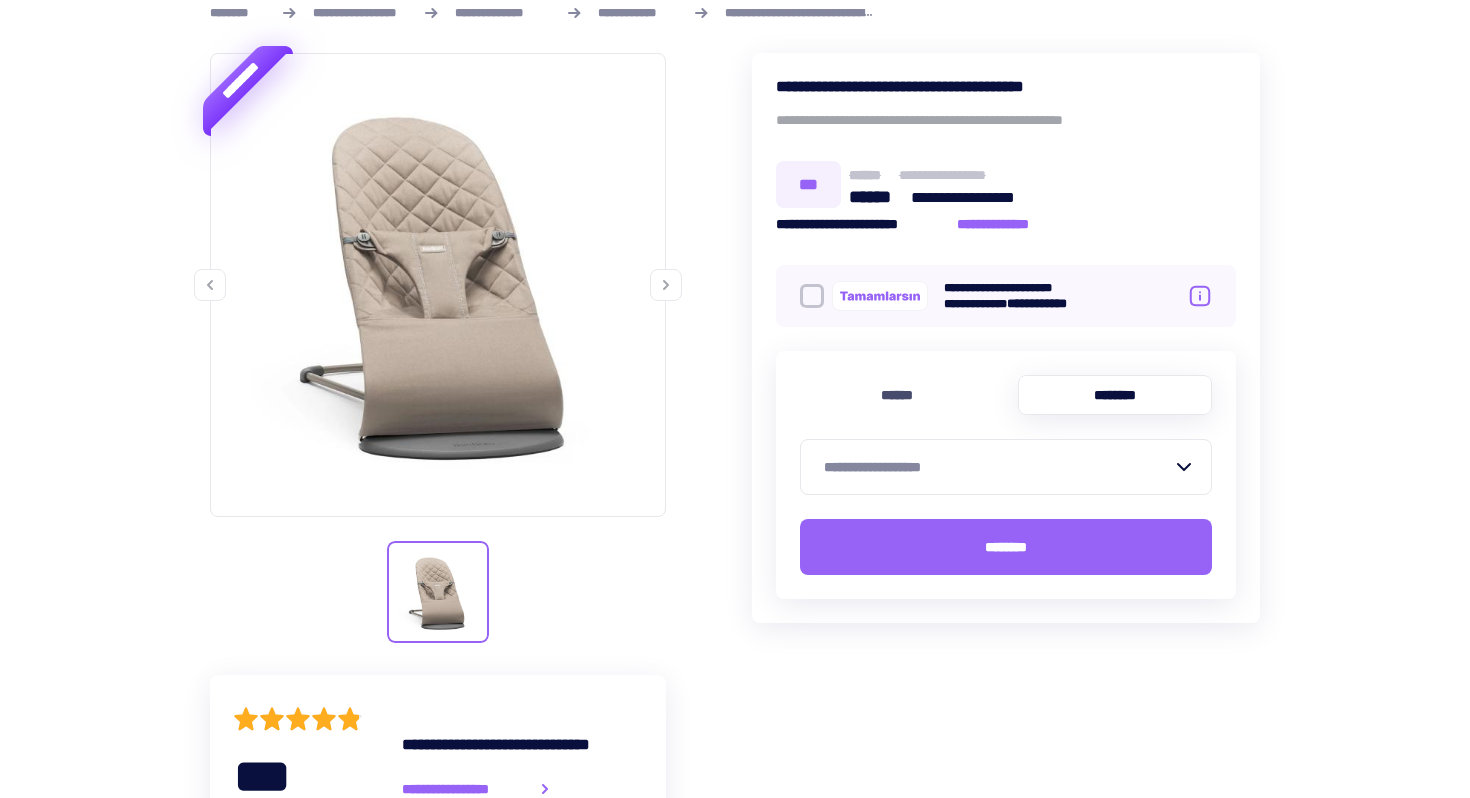 click on "**********" at bounding box center (998, 467) 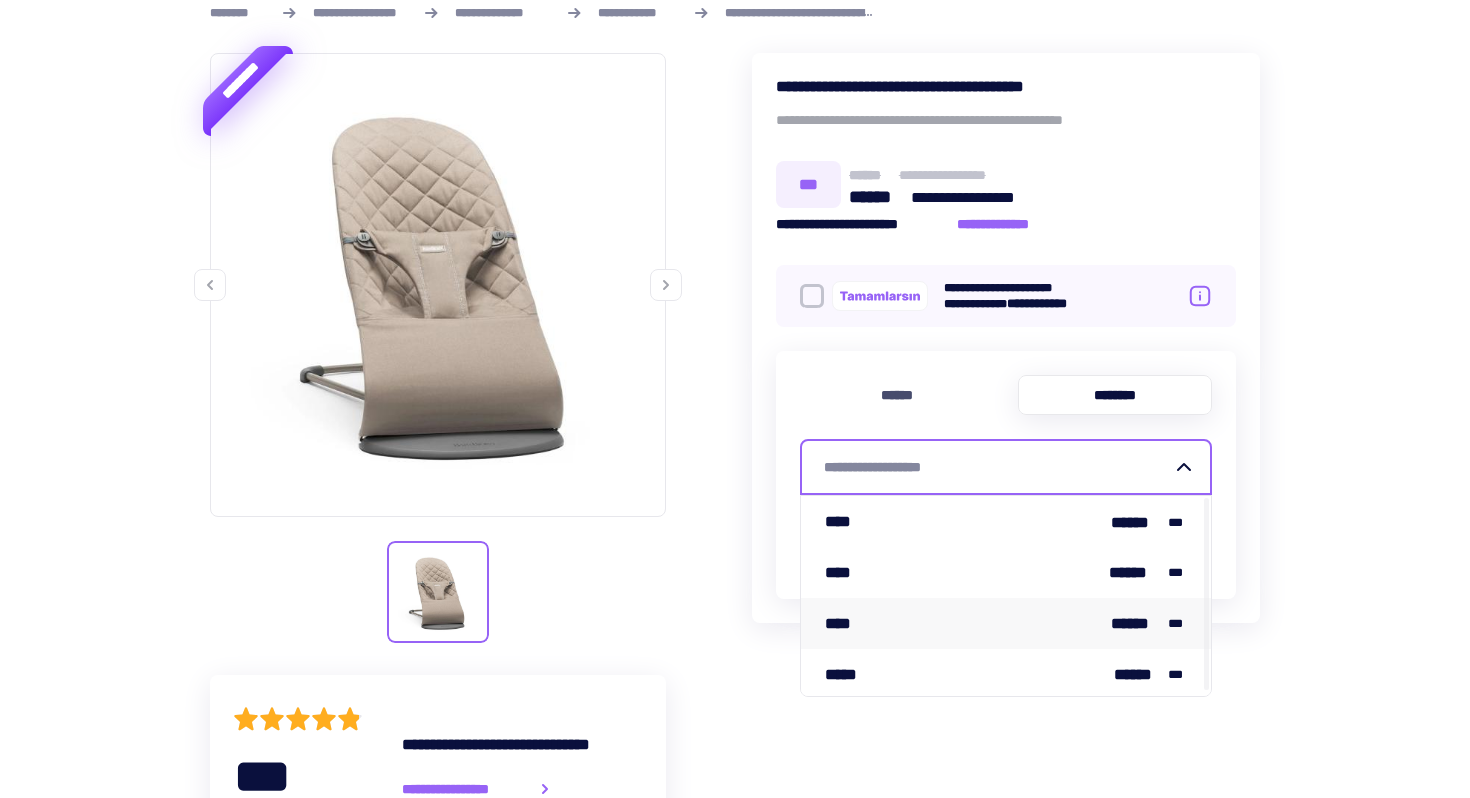 click on "**** ****** ***" at bounding box center (1006, 623) 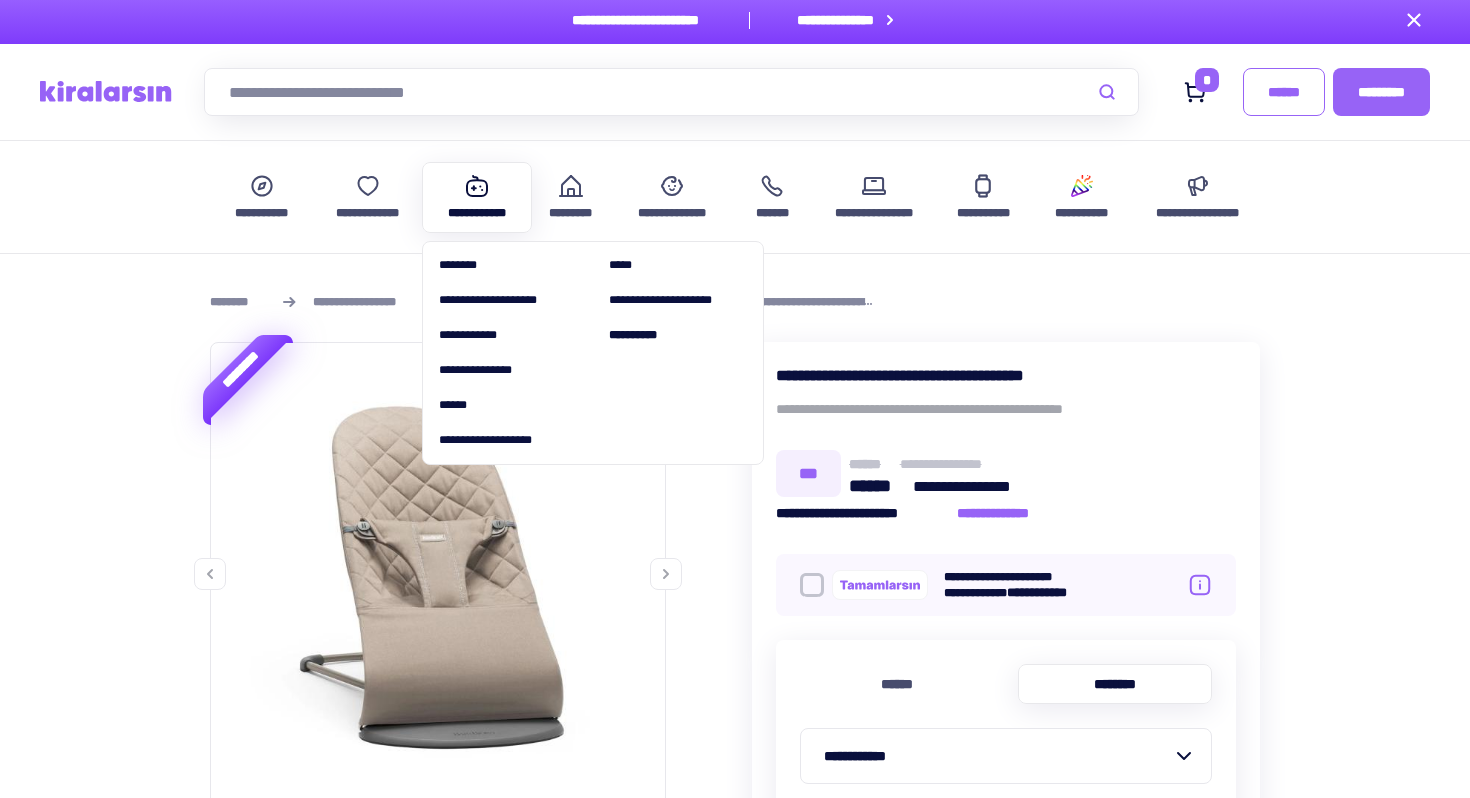 scroll, scrollTop: 0, scrollLeft: 0, axis: both 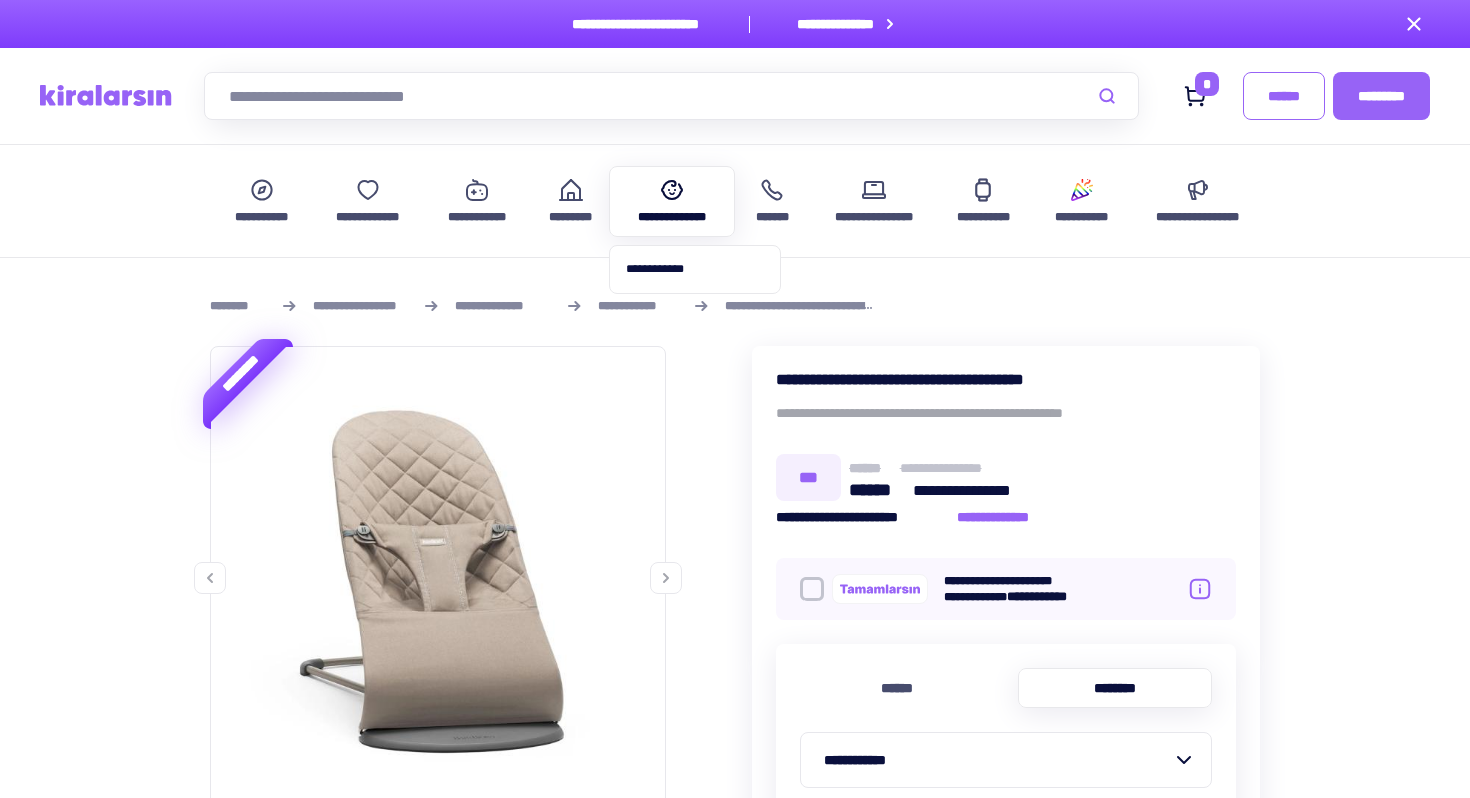 click at bounding box center (672, 190) 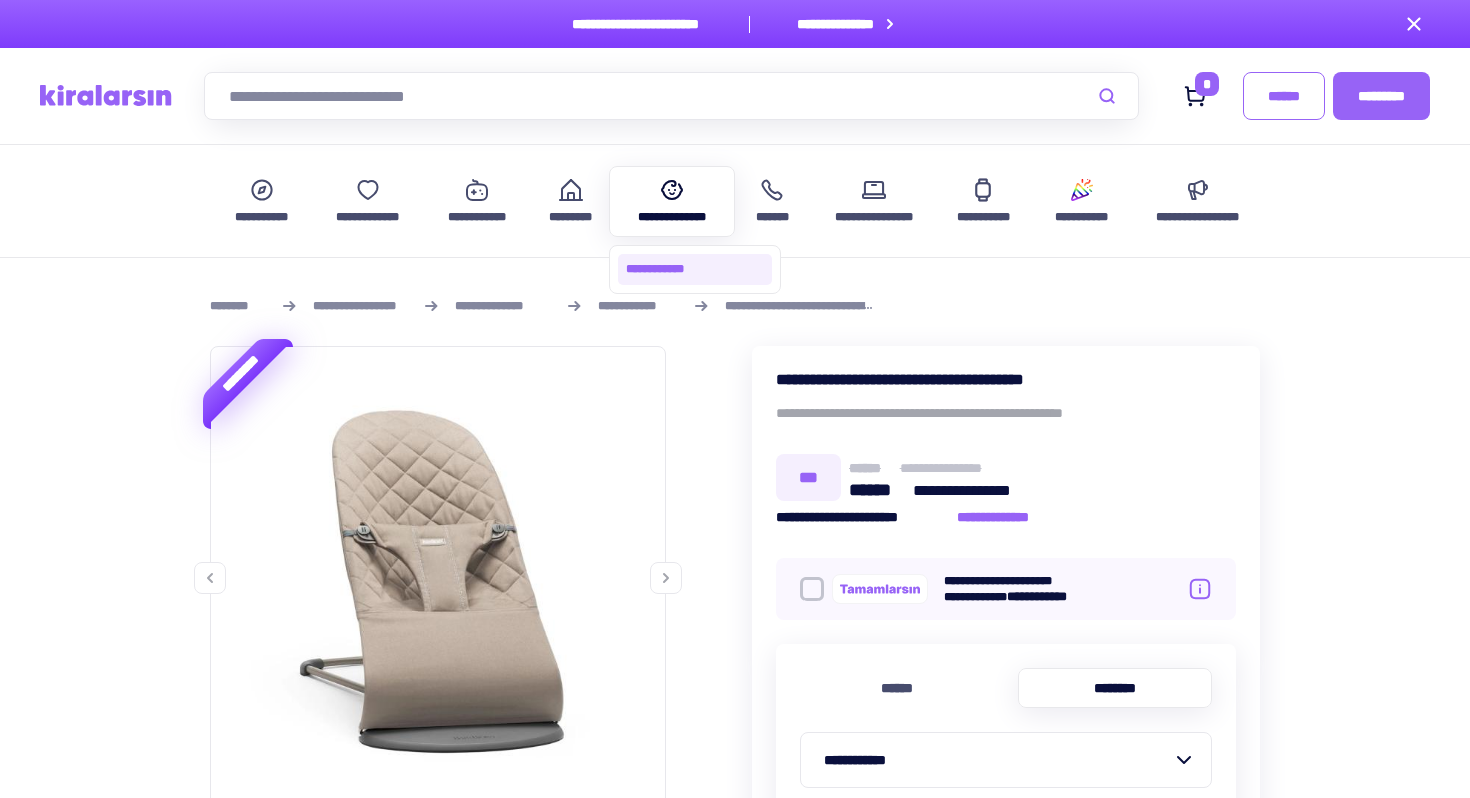 click on "**********" at bounding box center (695, 269) 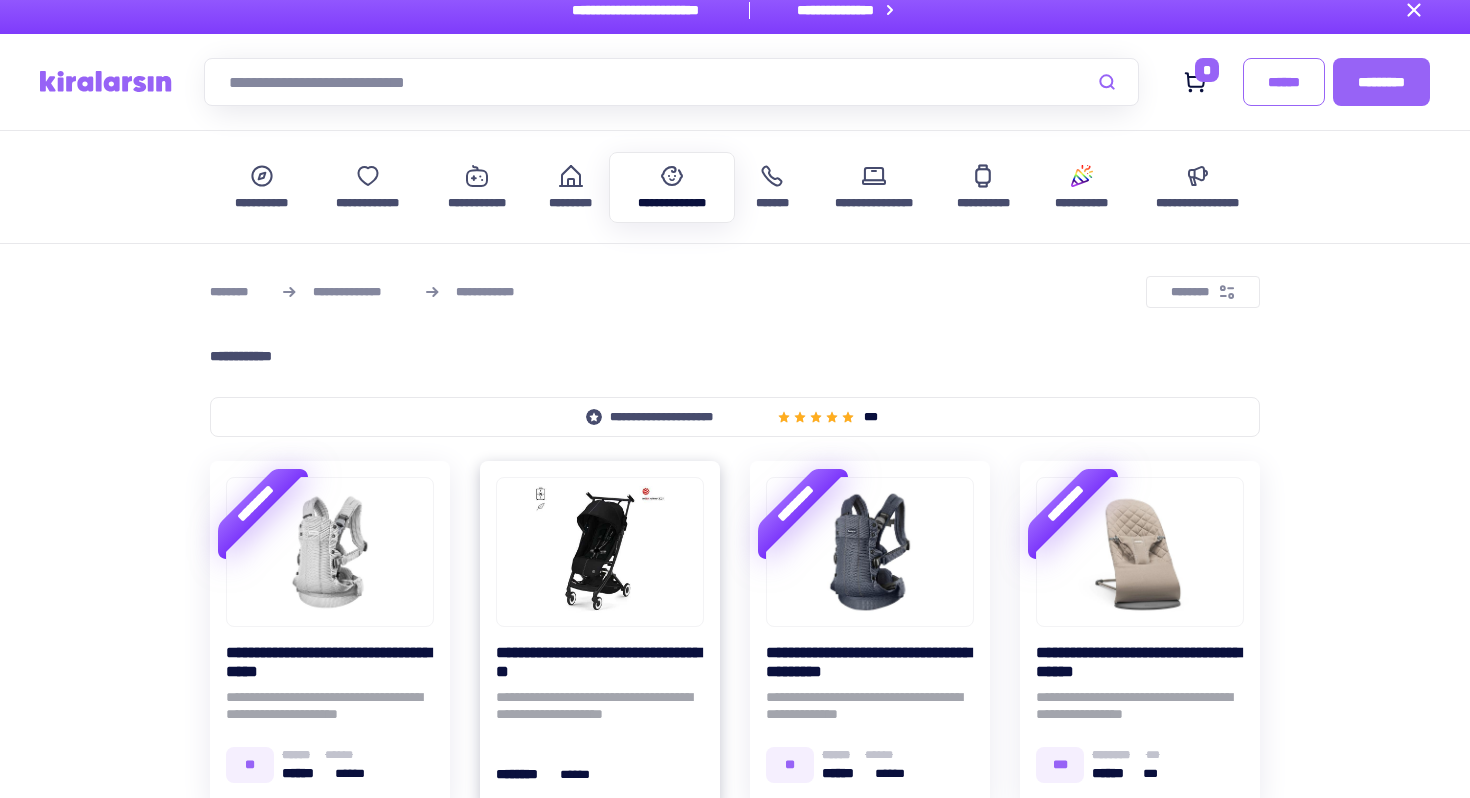 scroll, scrollTop: 384, scrollLeft: 0, axis: vertical 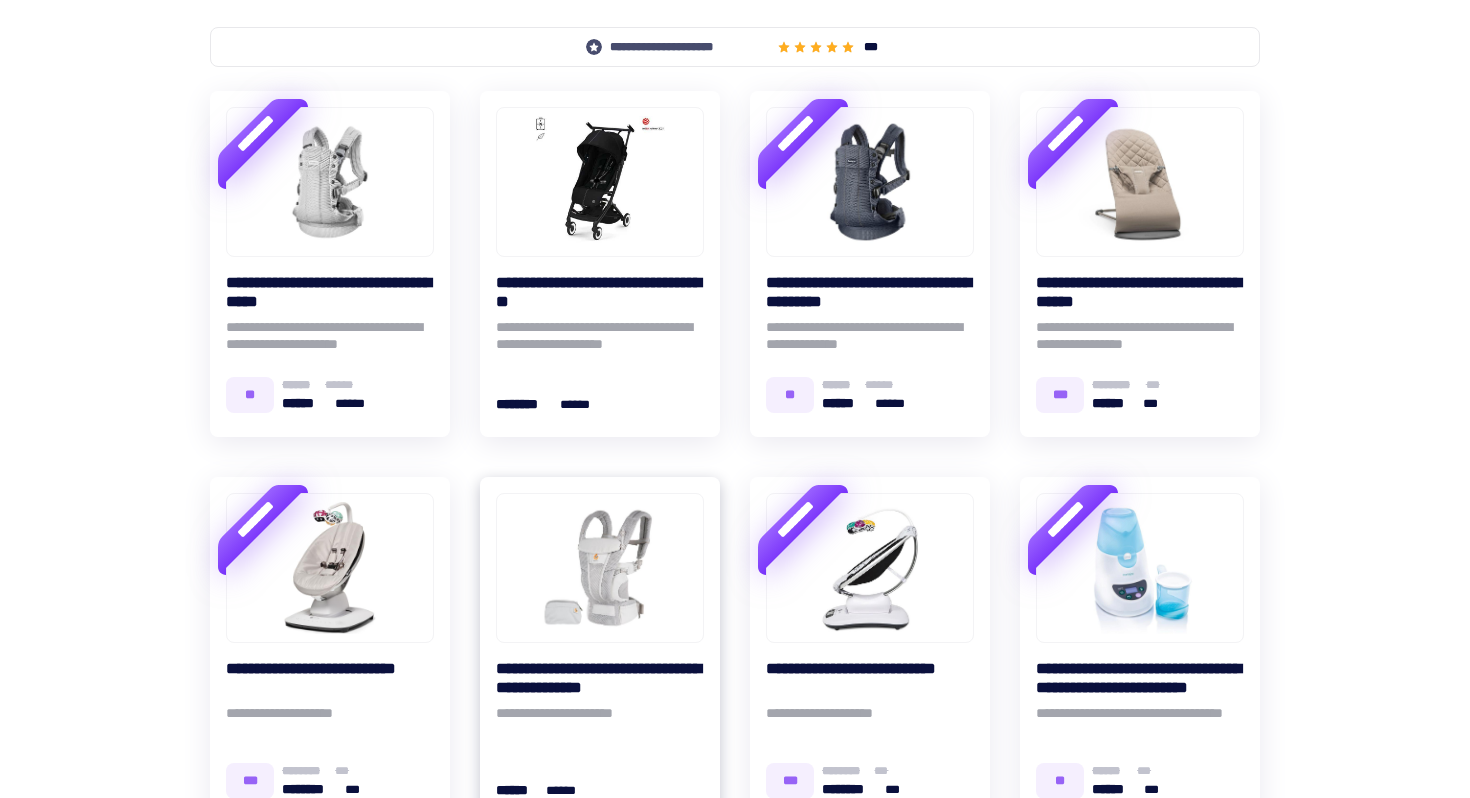 click at bounding box center [600, 568] 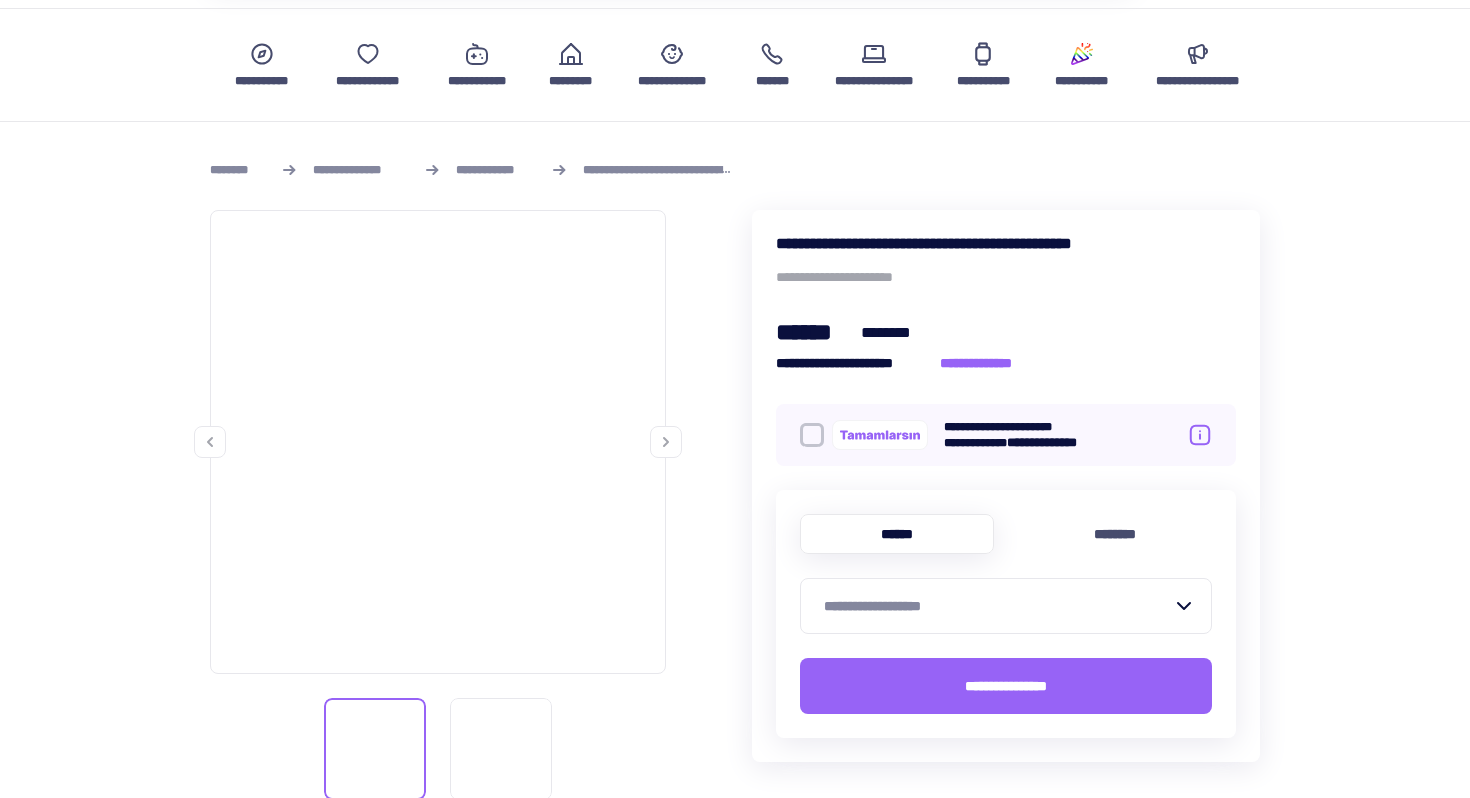 scroll, scrollTop: 228, scrollLeft: 0, axis: vertical 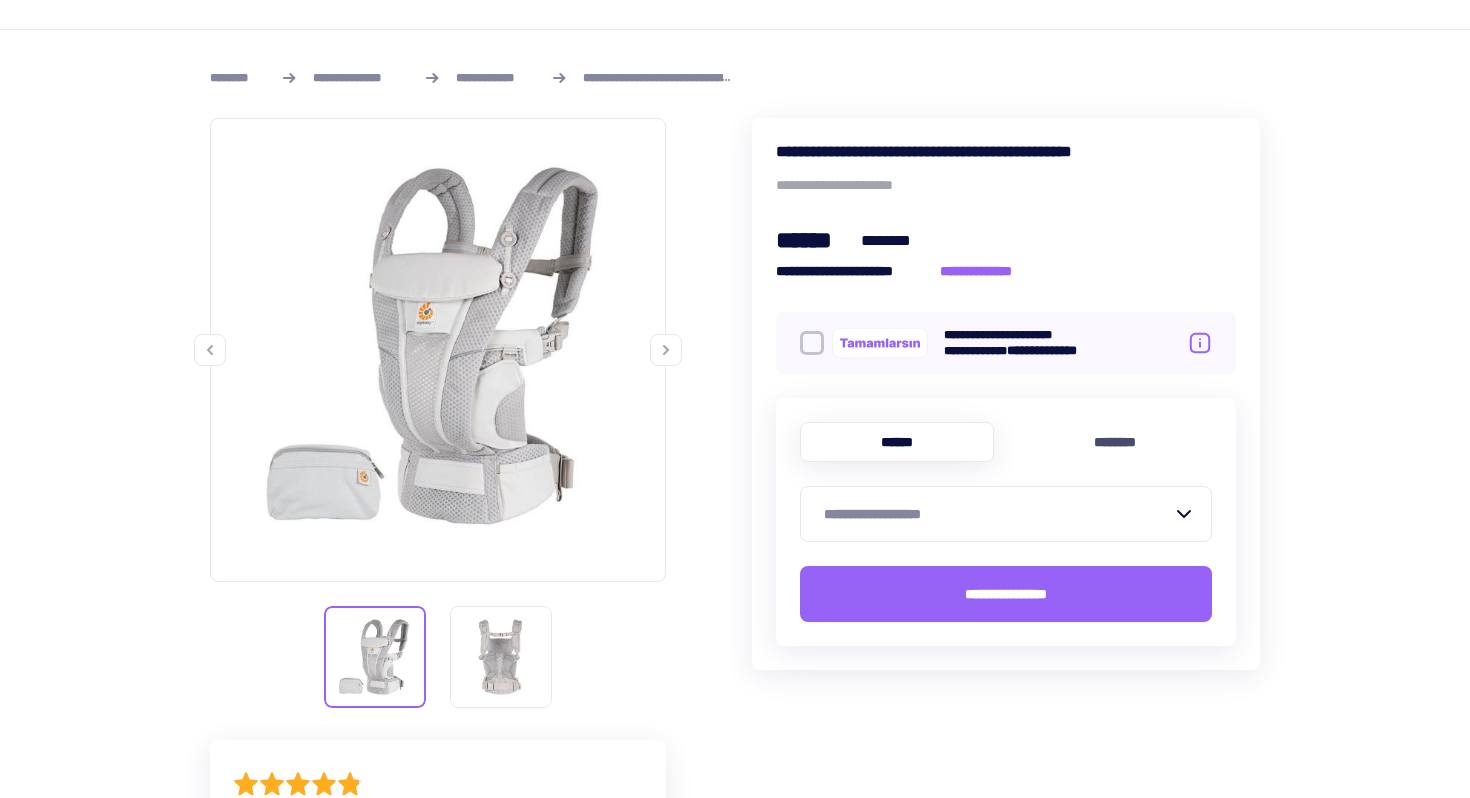 click on "**********" at bounding box center [998, 514] 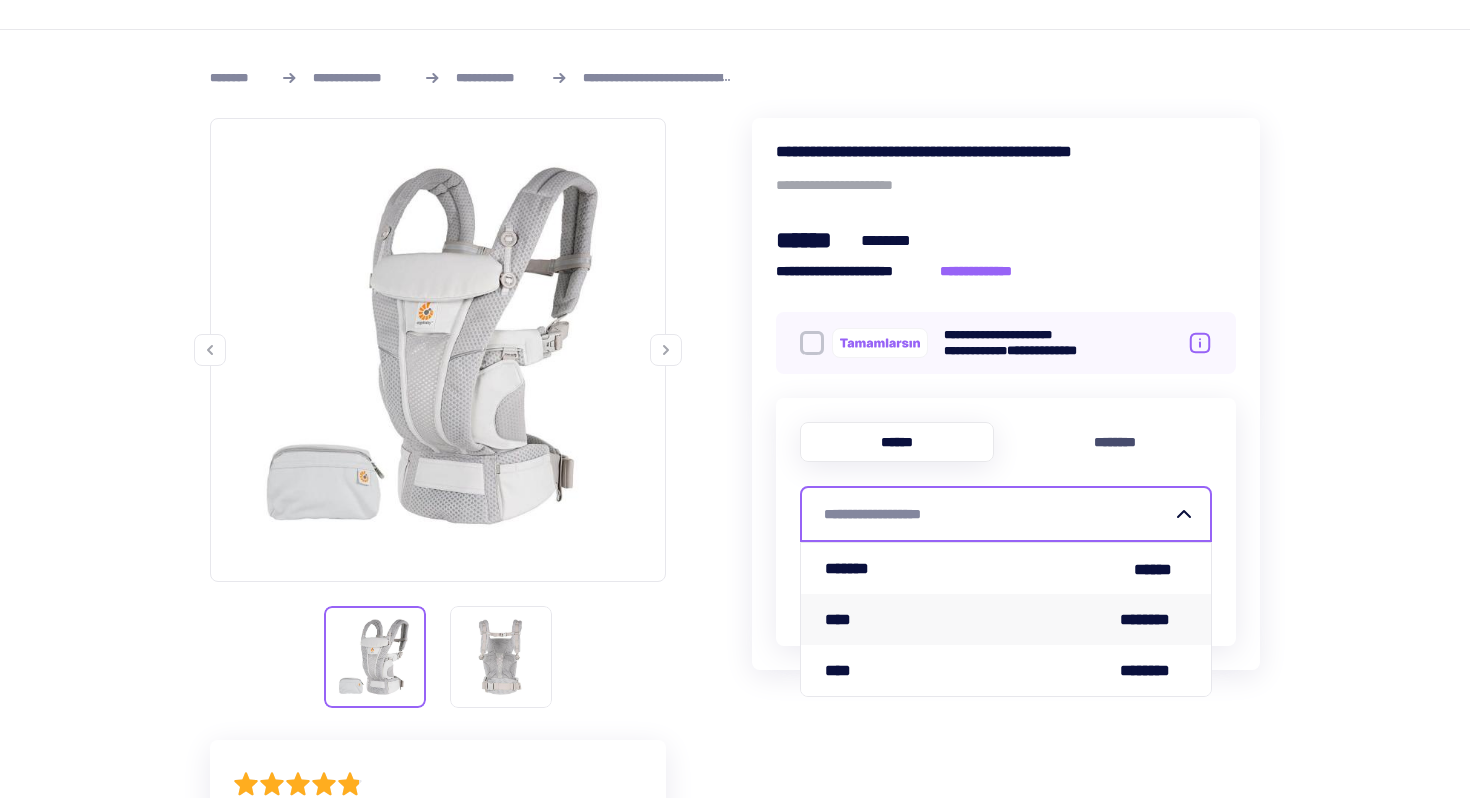 click on "**** ********" at bounding box center [1006, 619] 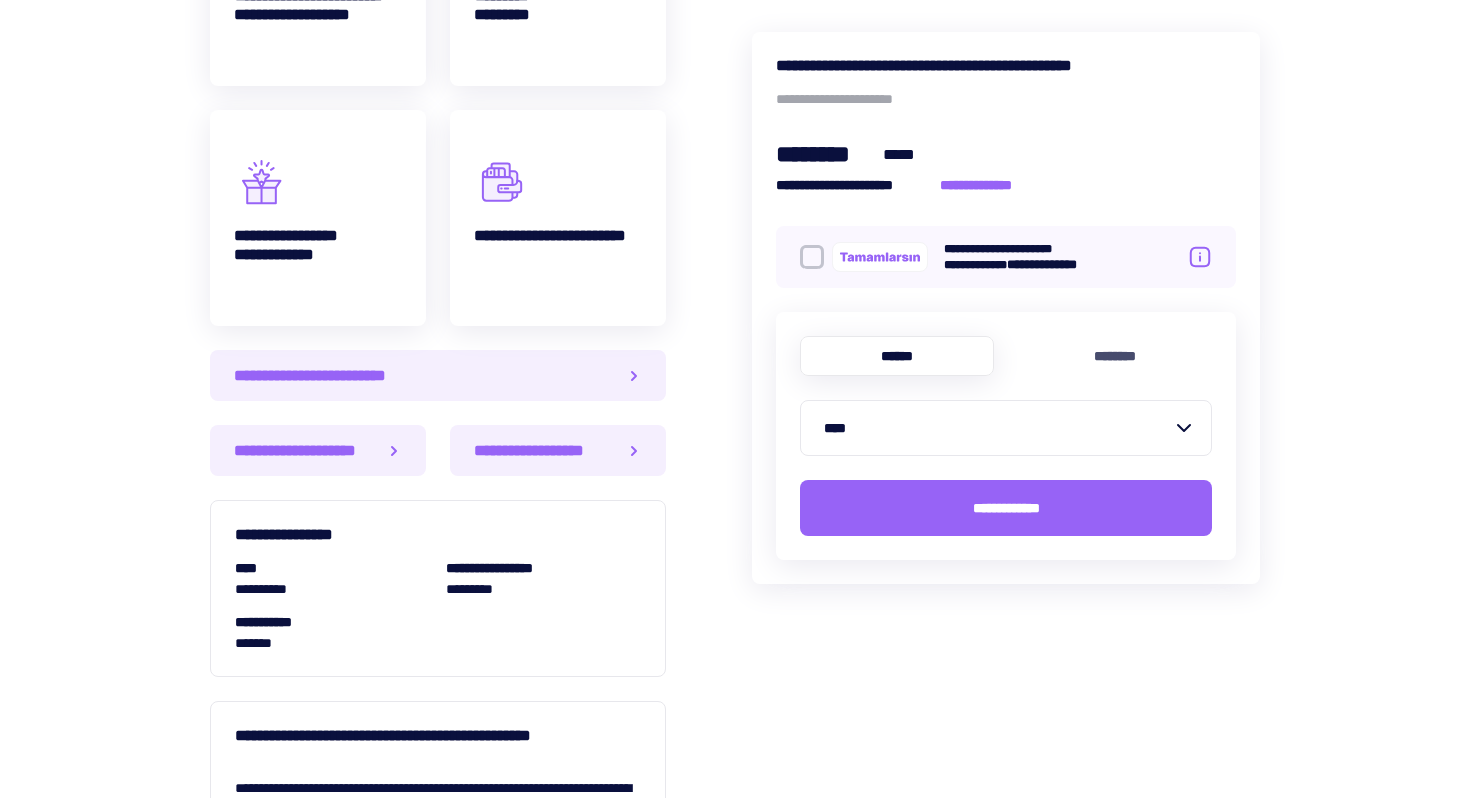 scroll, scrollTop: 1297, scrollLeft: 0, axis: vertical 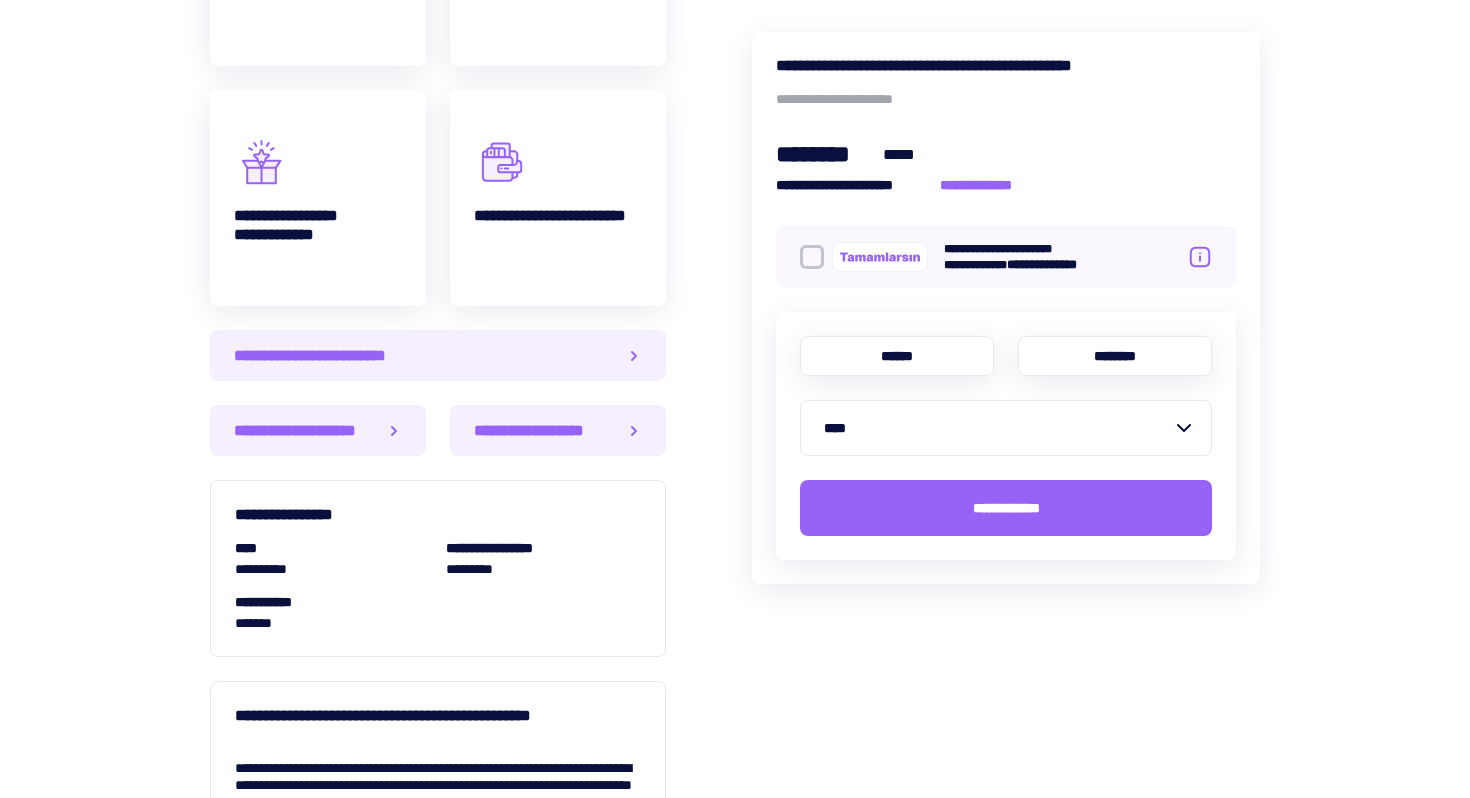 click on "********" at bounding box center [1115, 356] 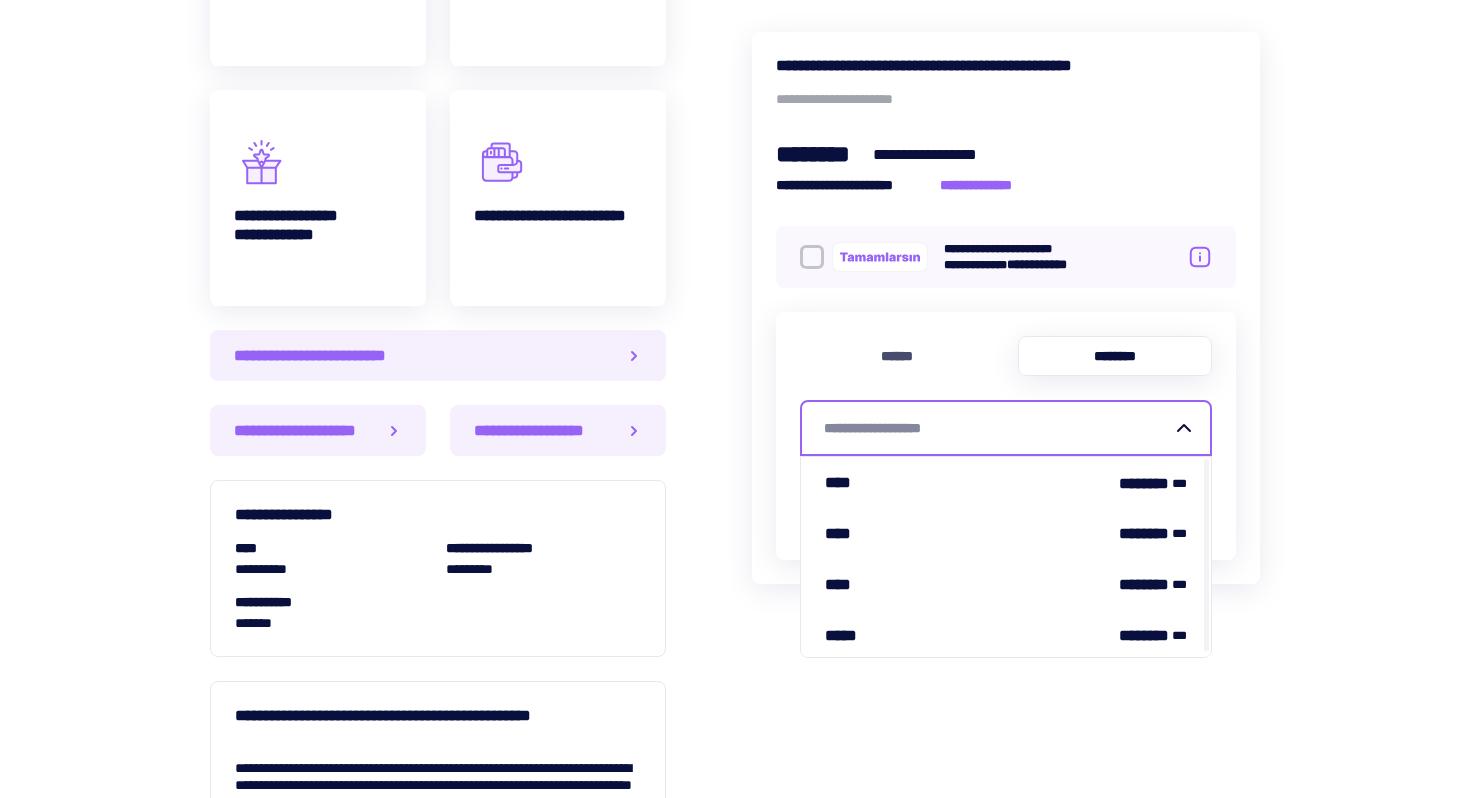 click on "**********" at bounding box center (998, 428) 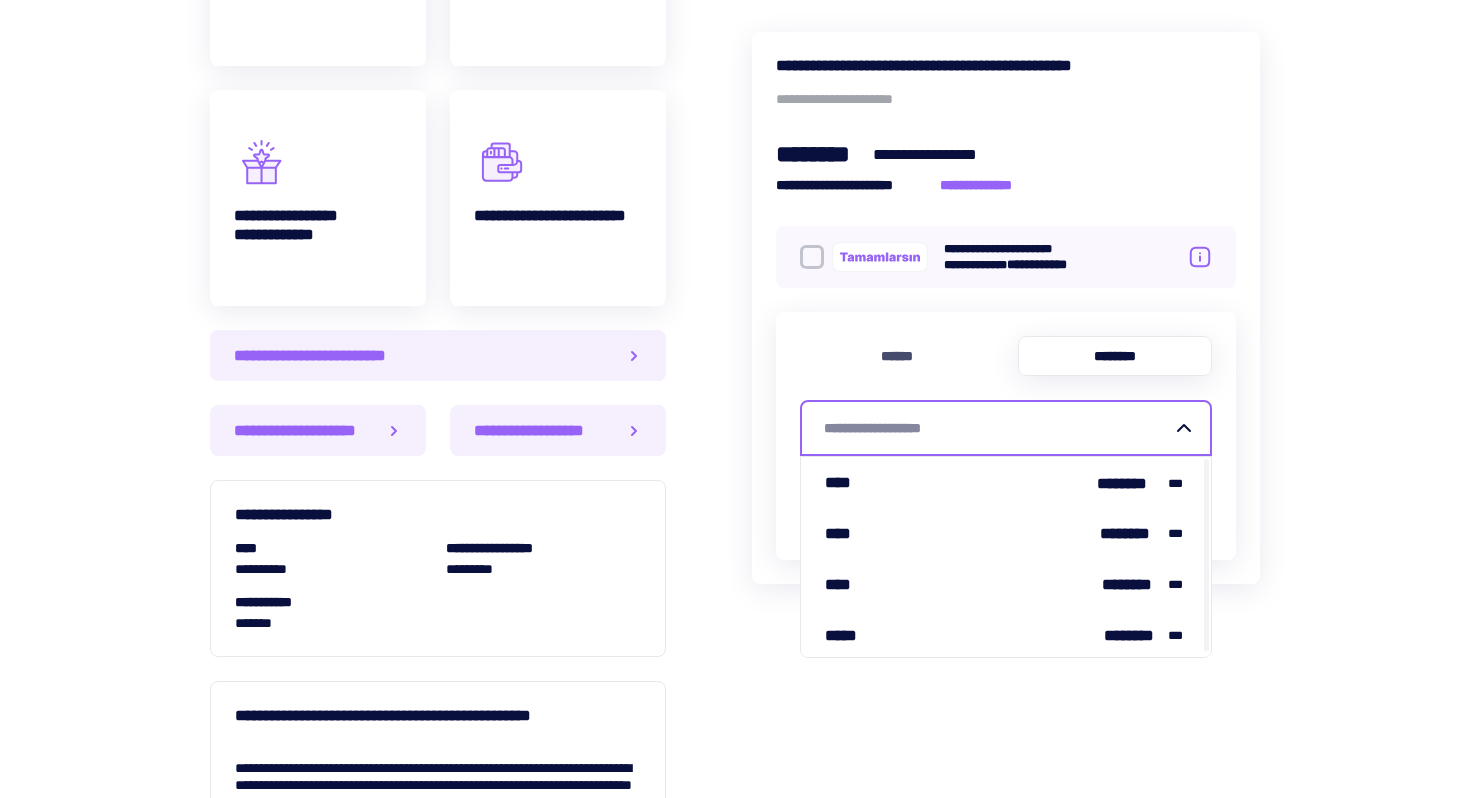 click on "**********" at bounding box center [998, 428] 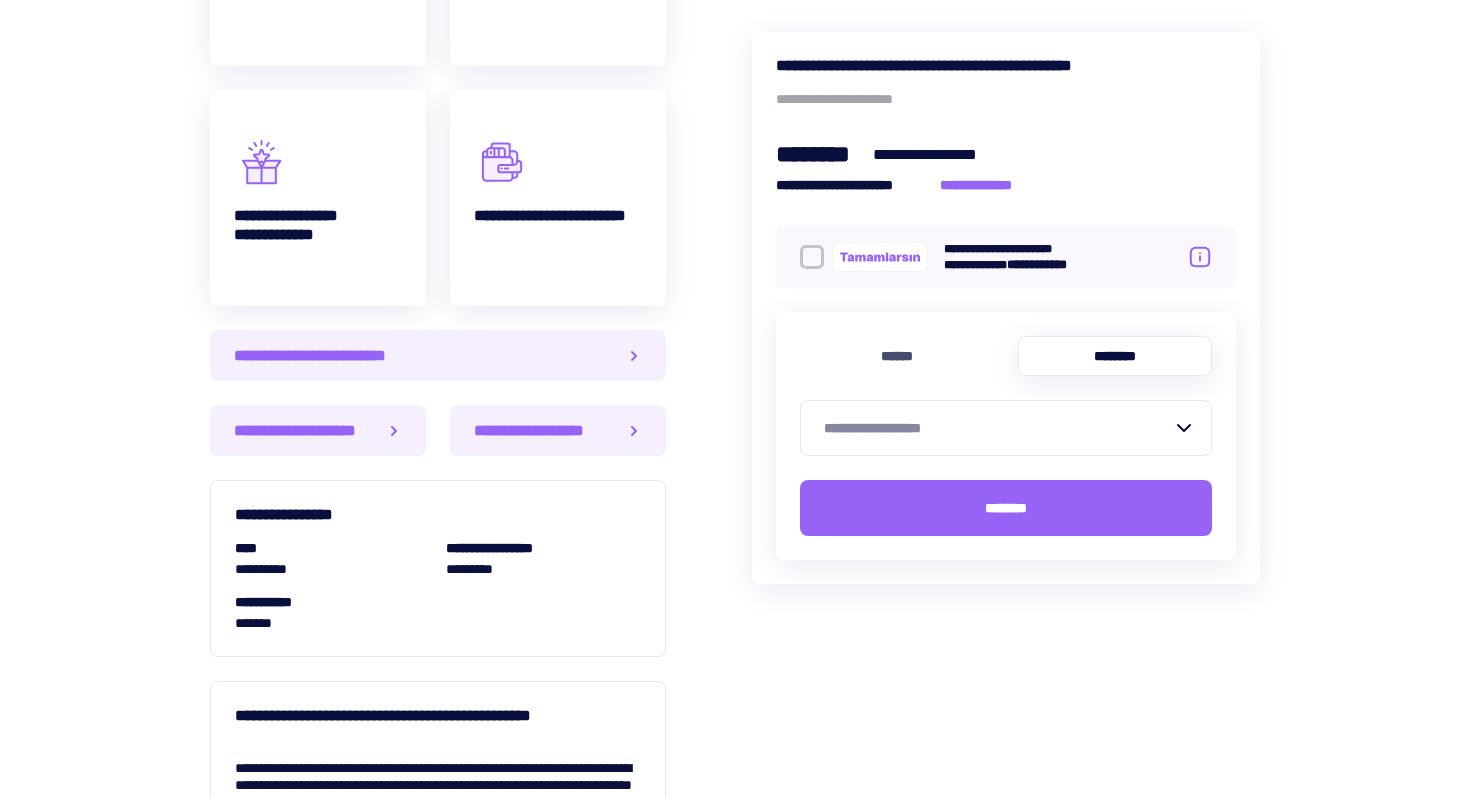 click on "******" at bounding box center [897, 356] 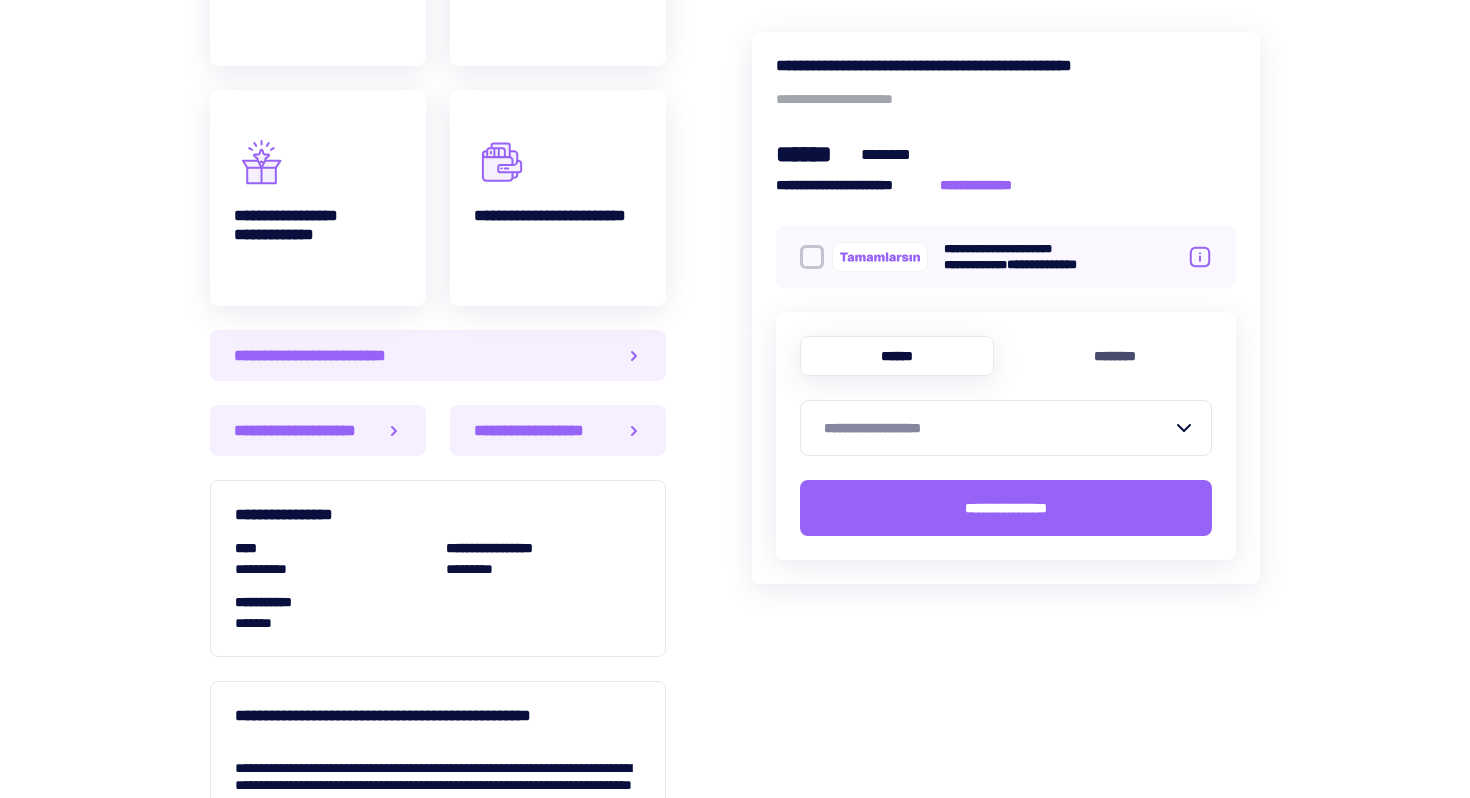 click on "**********" at bounding box center [1006, 436] 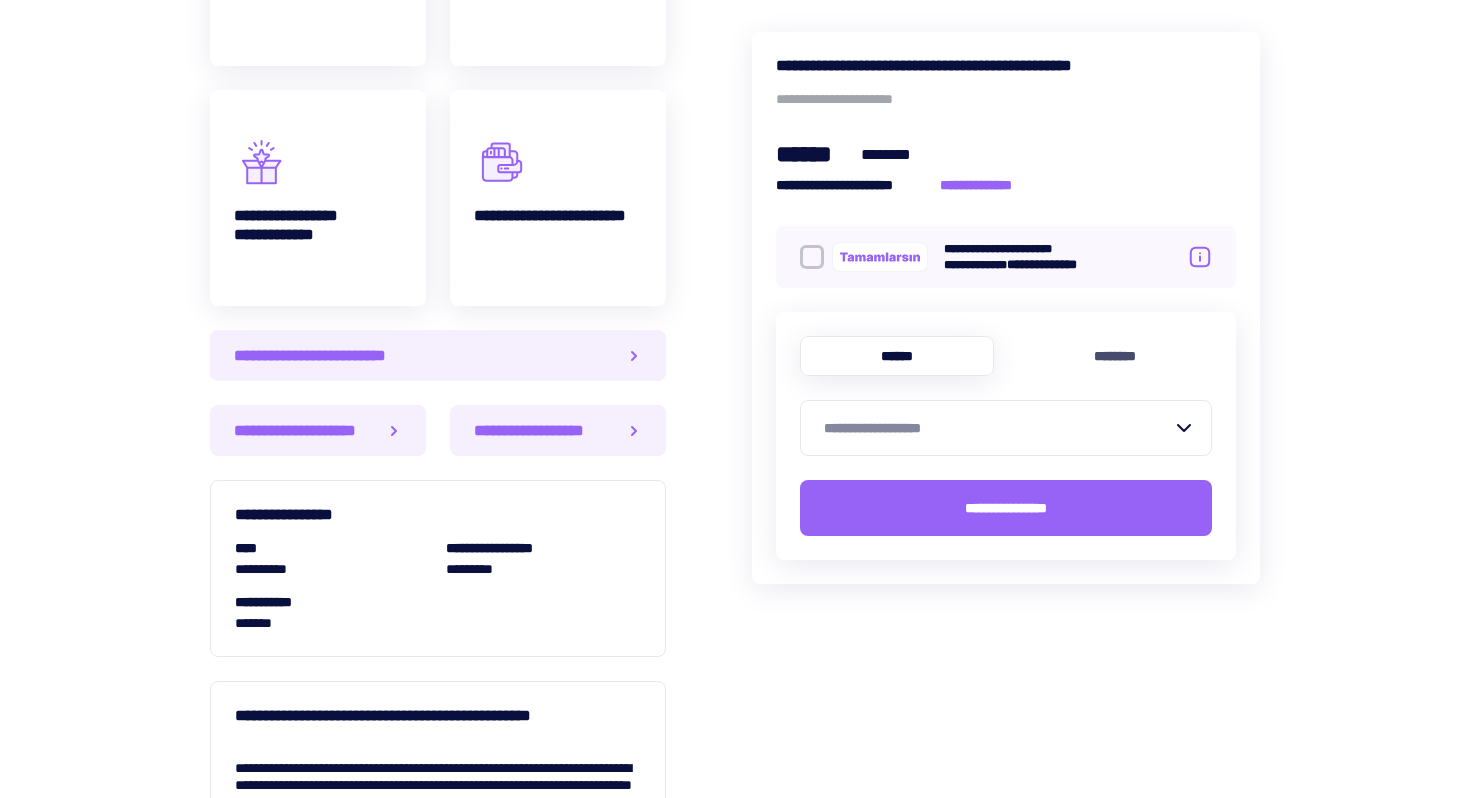 click on "**********" at bounding box center (998, 428) 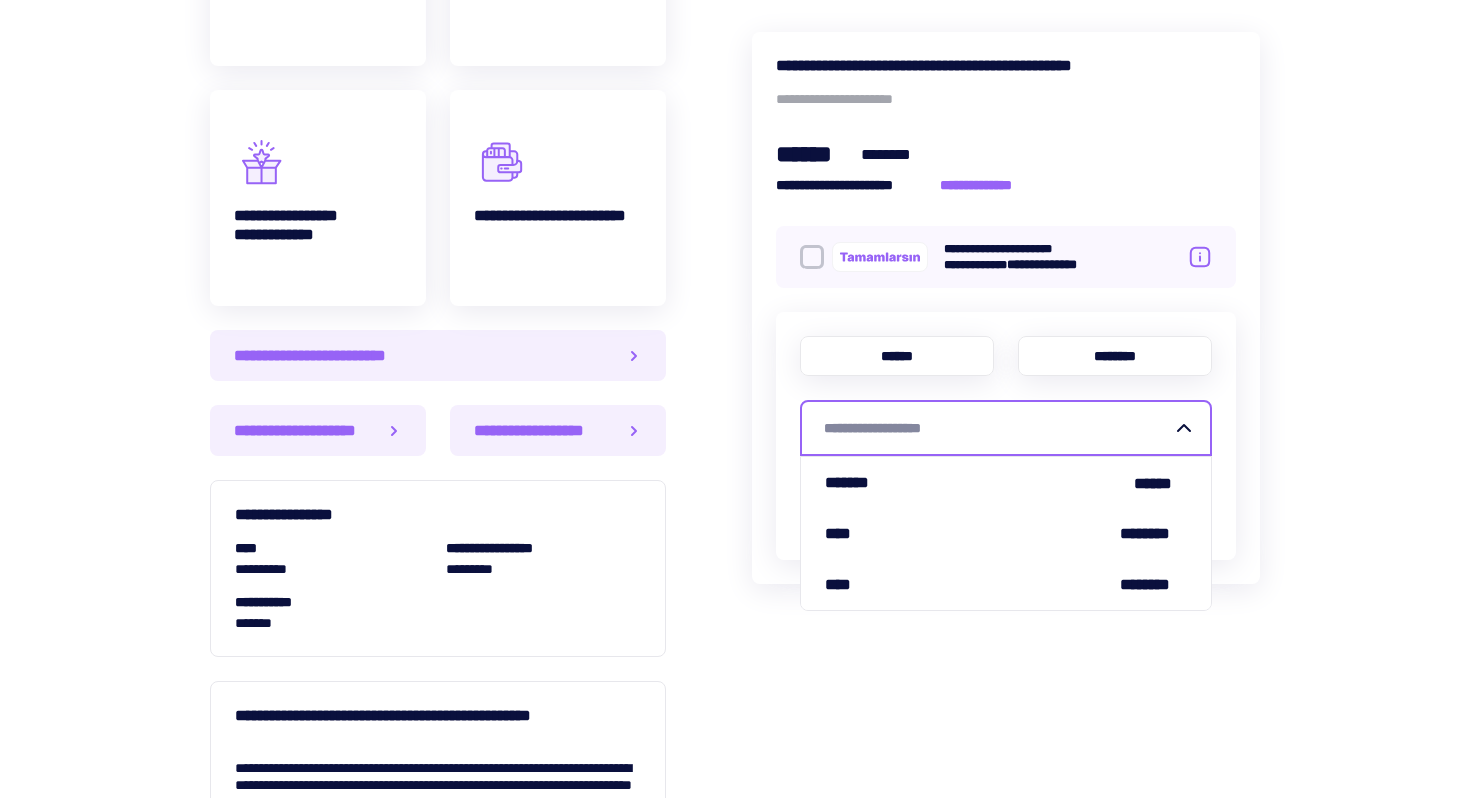 click on "********" at bounding box center [1115, 356] 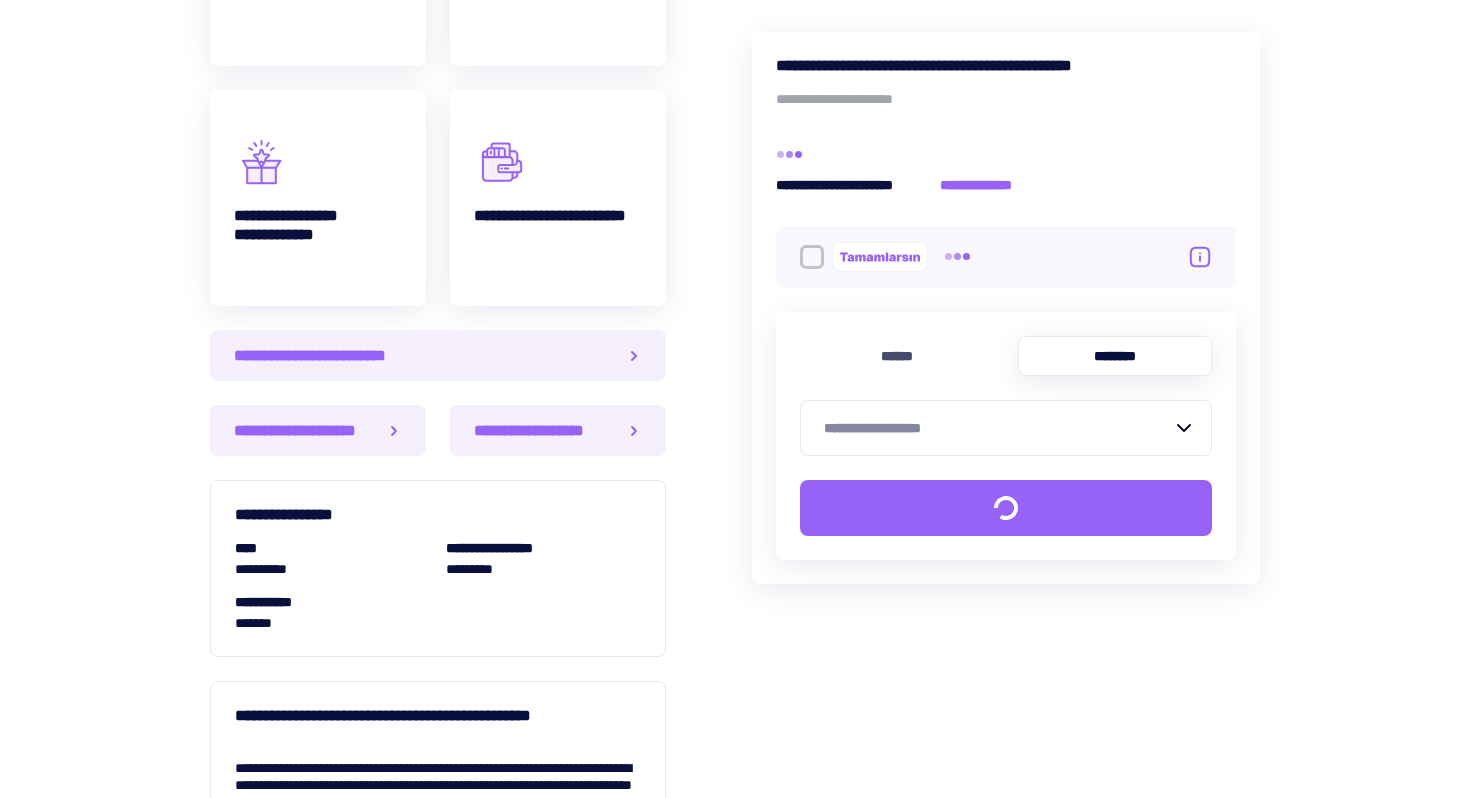 click on "**********" at bounding box center [1006, 428] 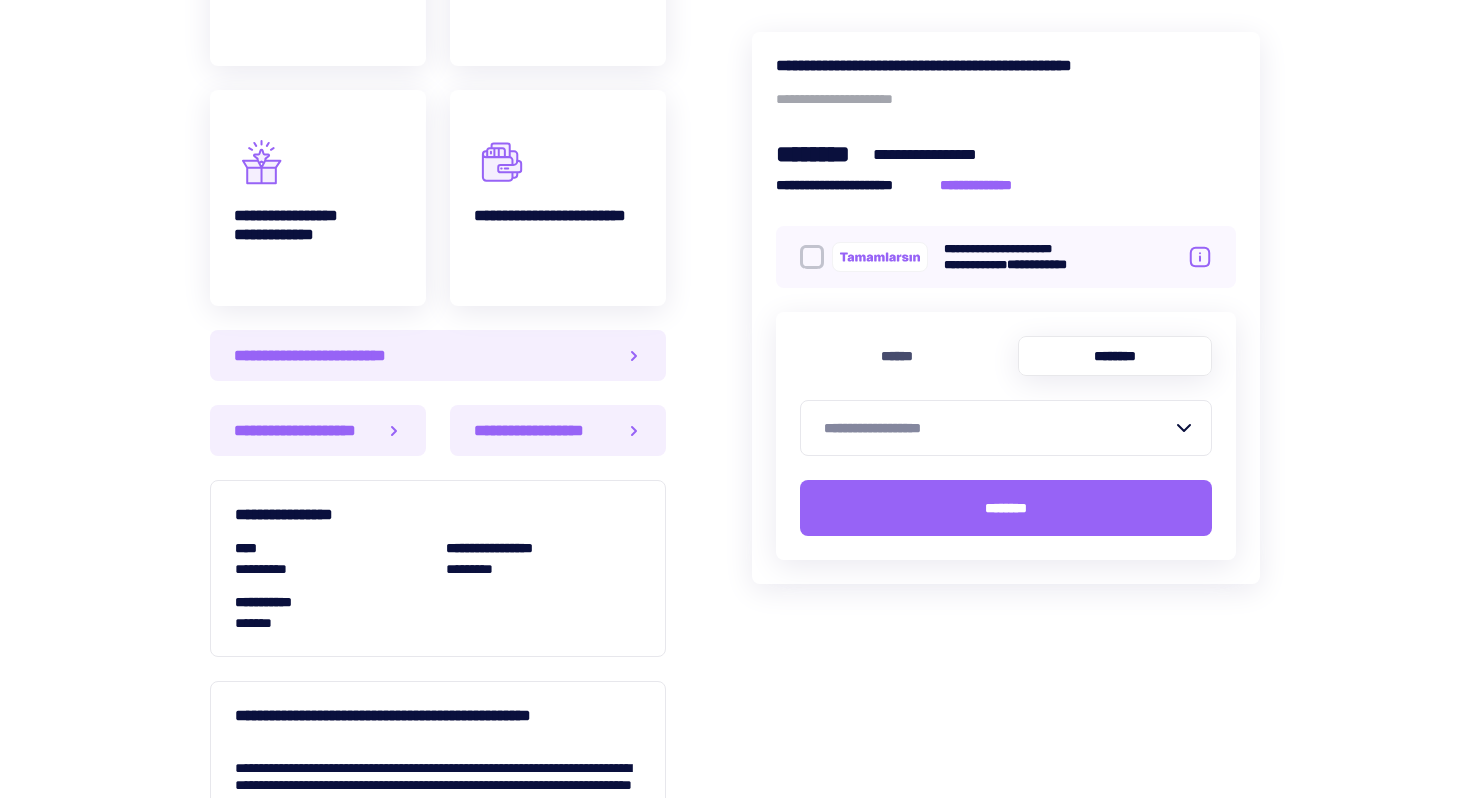 click on "**********" at bounding box center (998, 428) 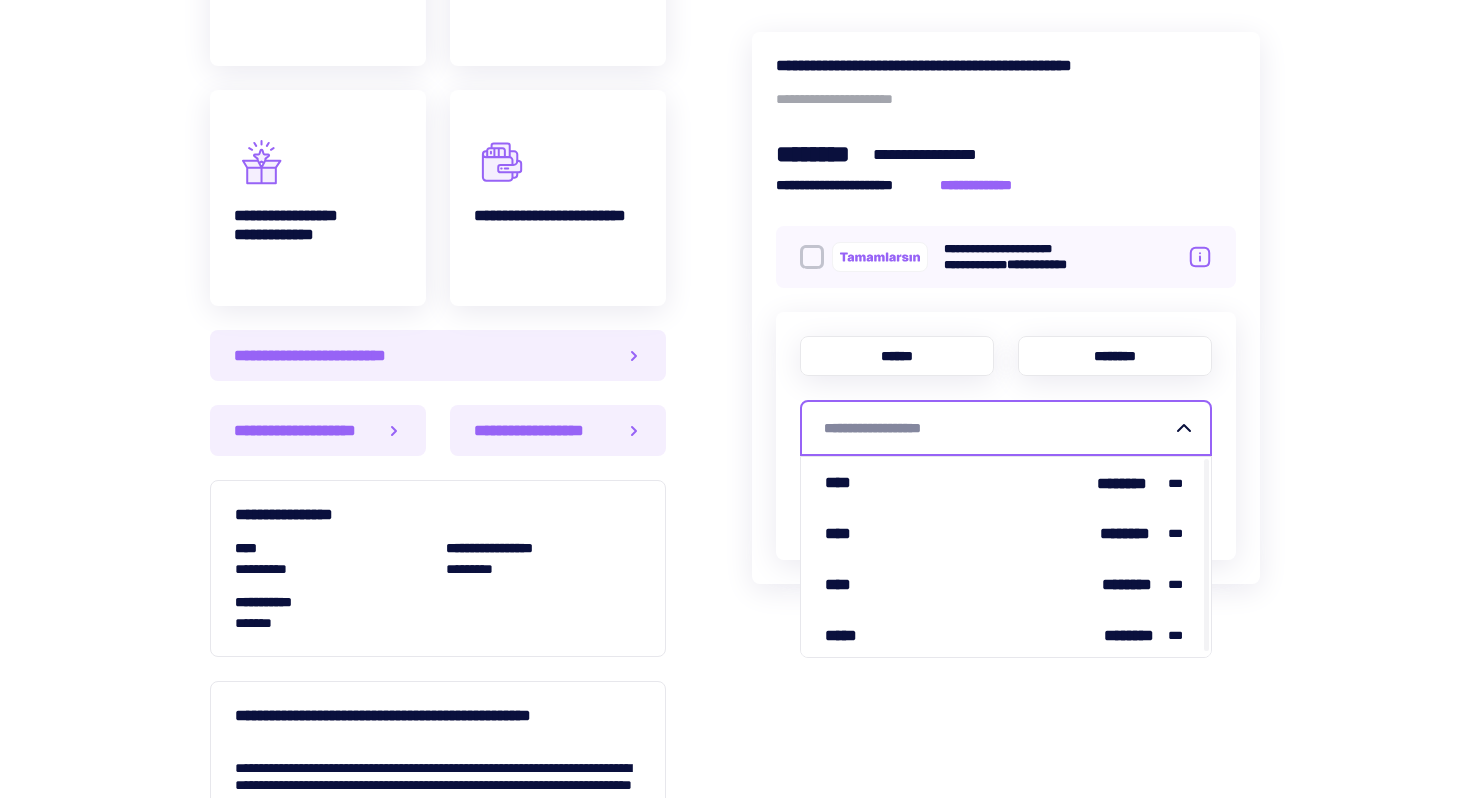 click on "******" at bounding box center (897, 356) 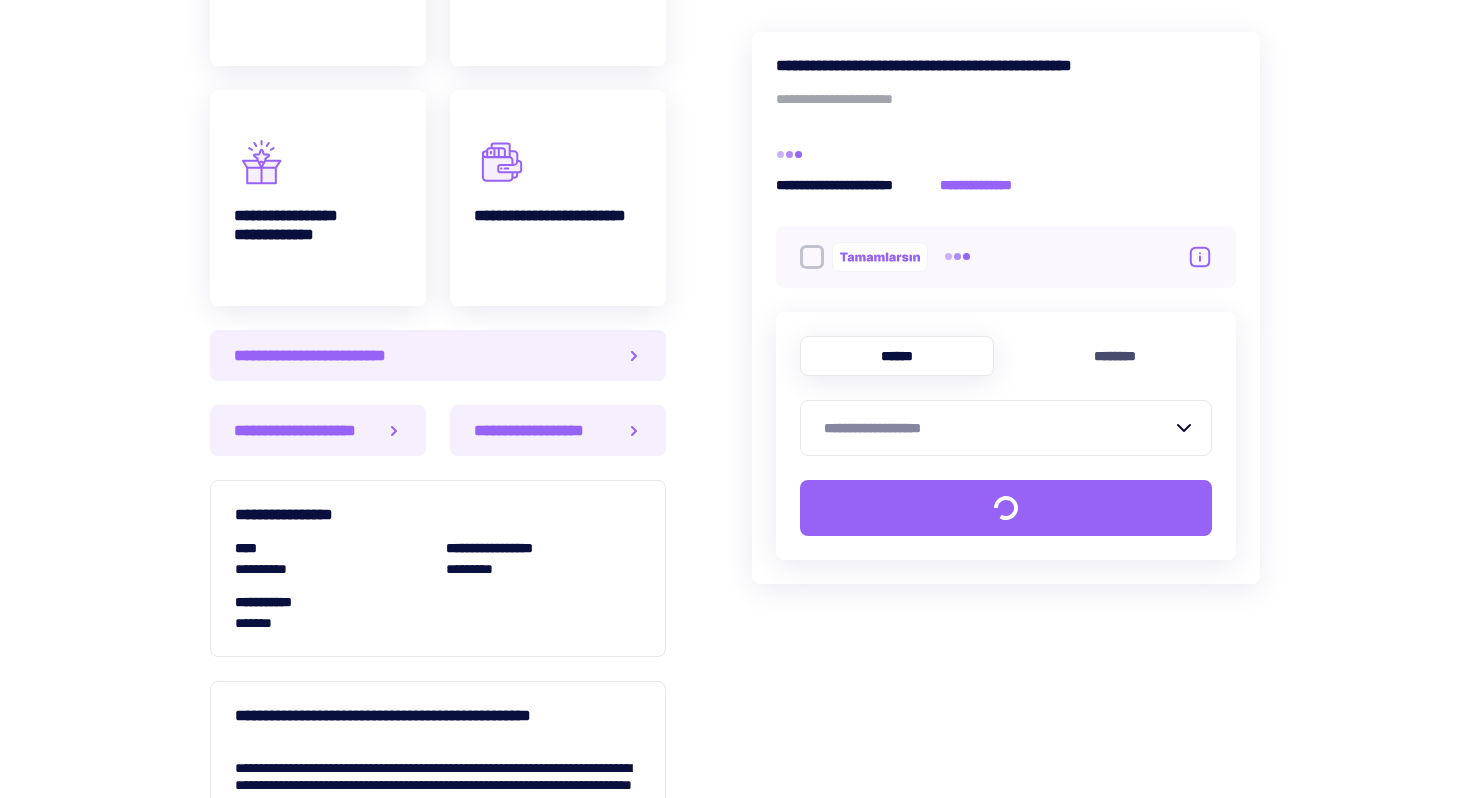 click on "**********" at bounding box center [1006, 428] 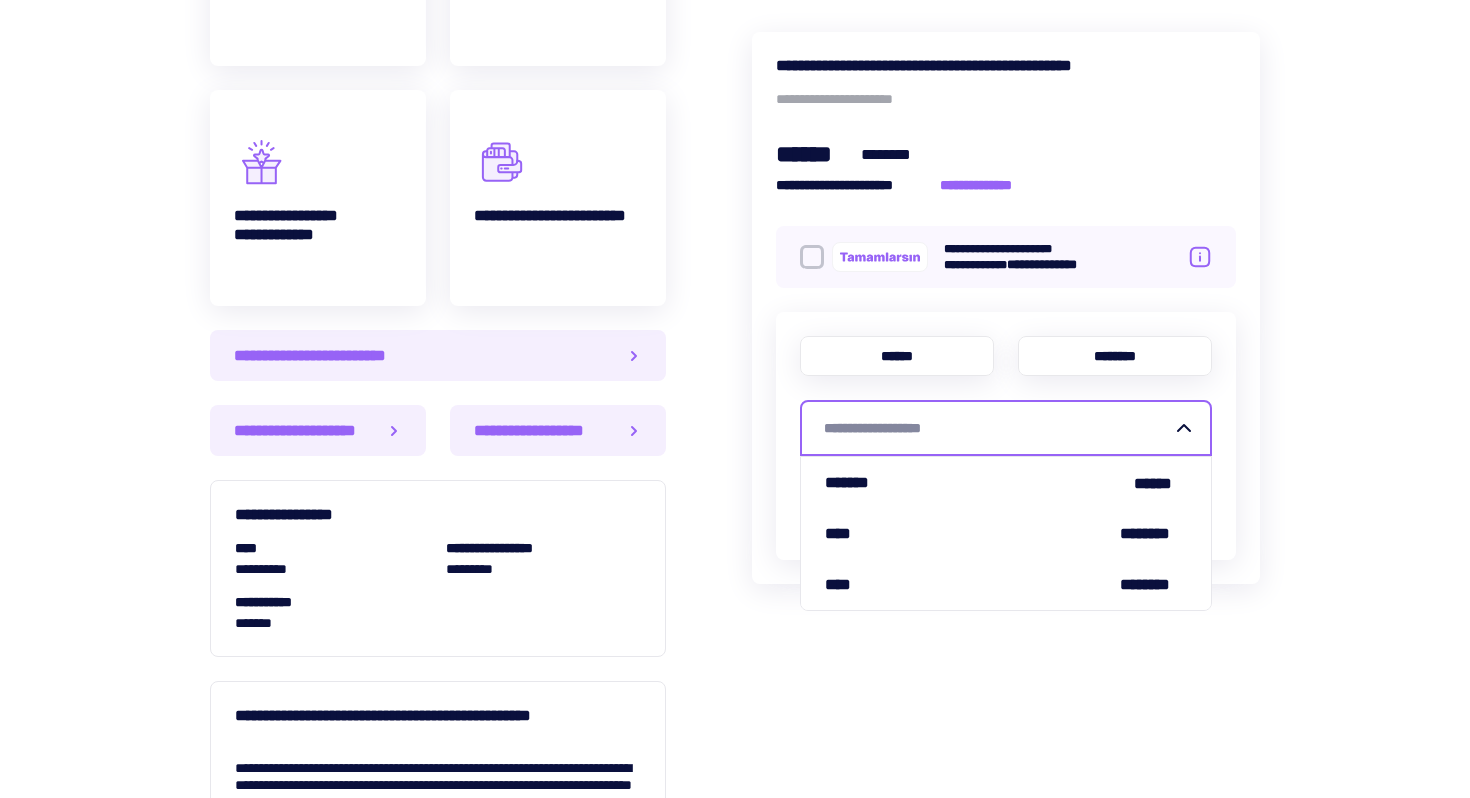 click on "********" at bounding box center [1115, 356] 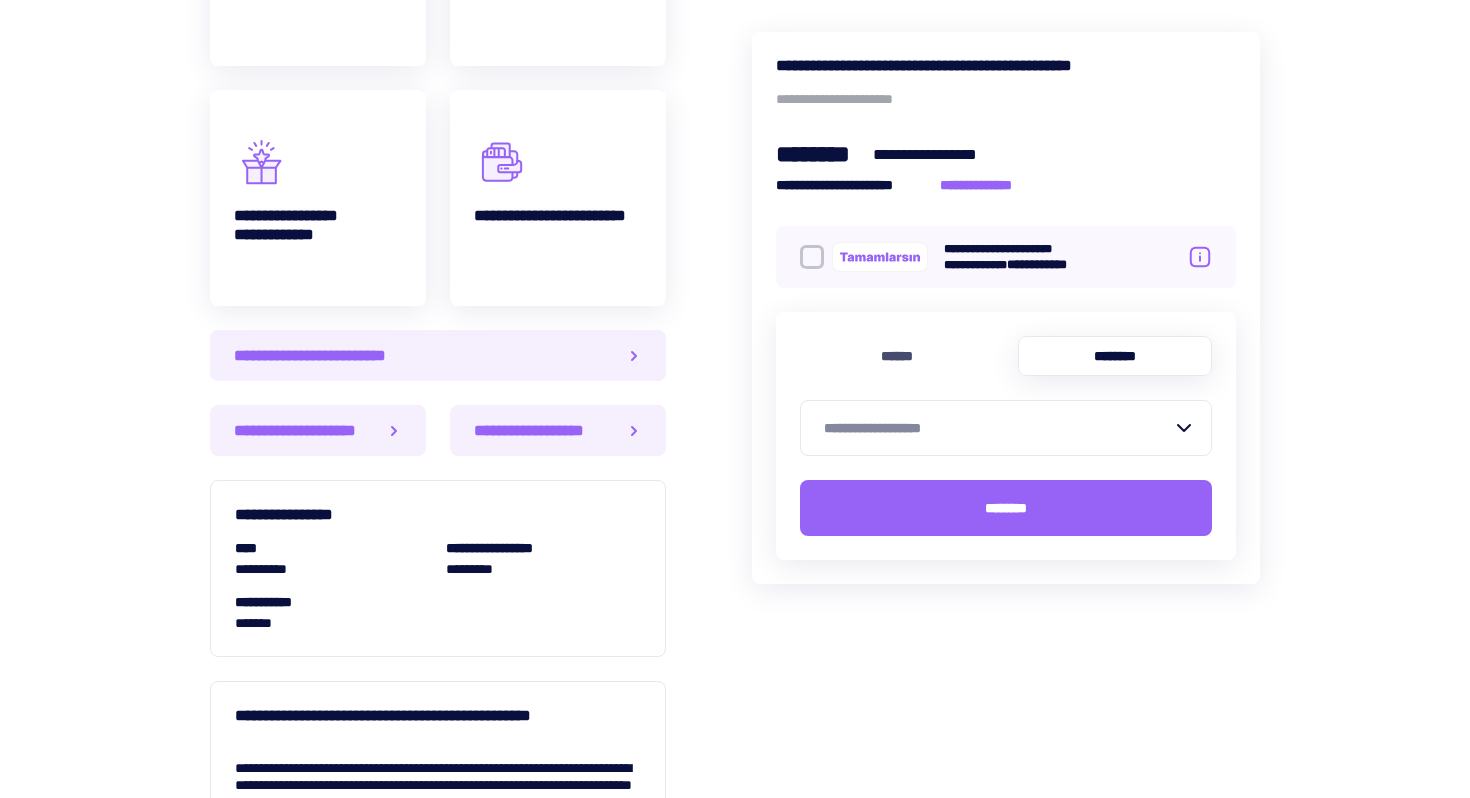 click on "**********" at bounding box center (998, 428) 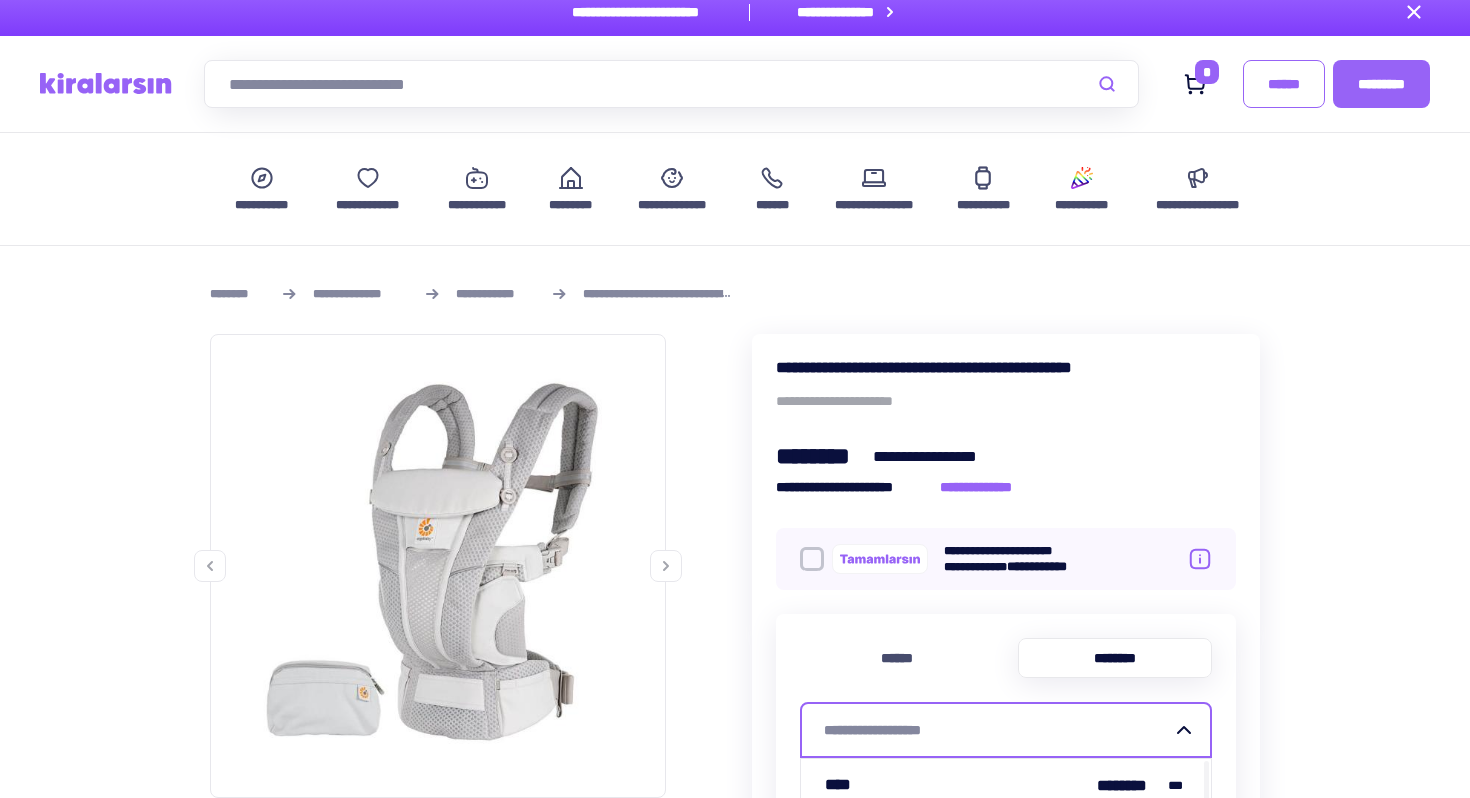 scroll, scrollTop: 8, scrollLeft: 0, axis: vertical 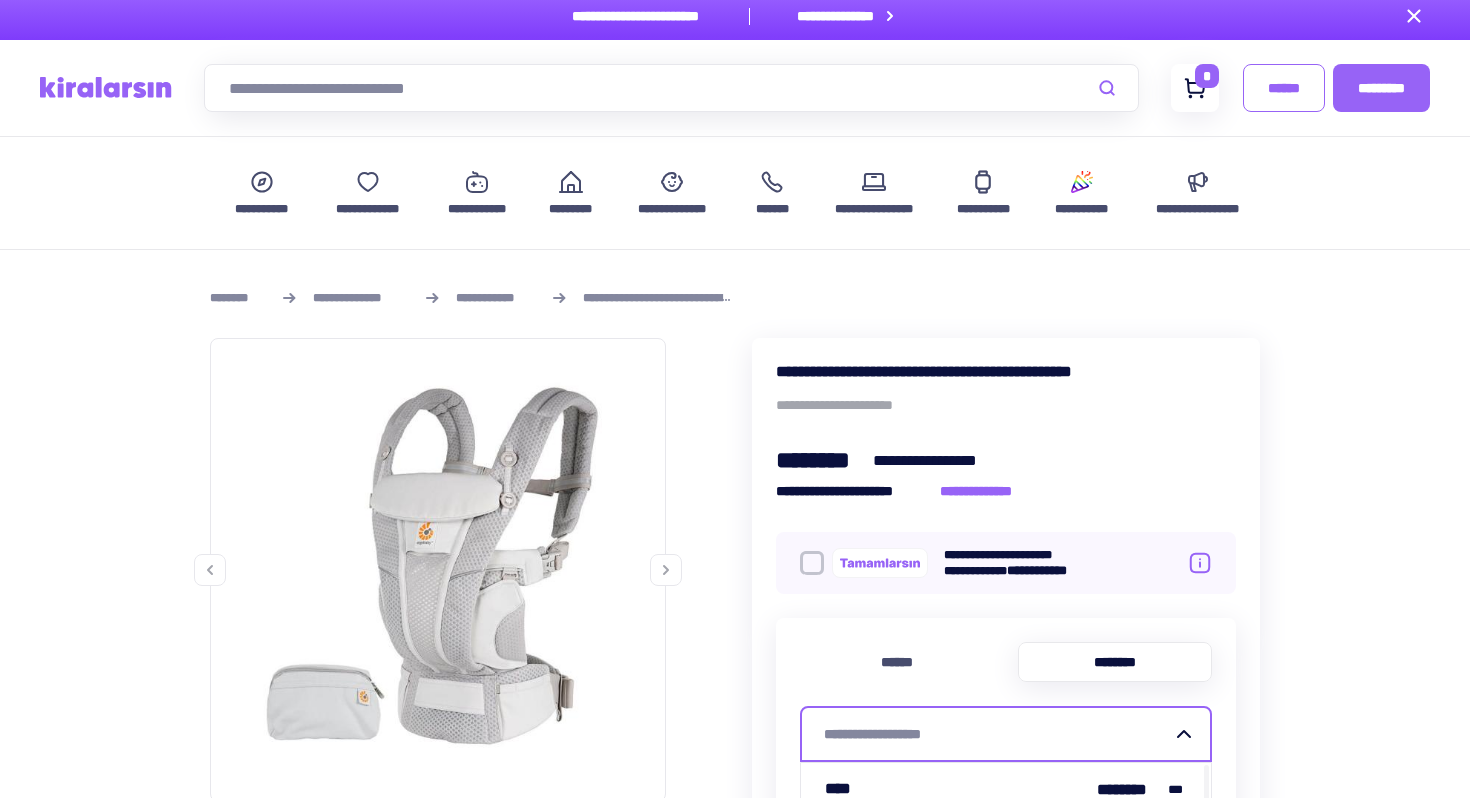 click on "*" at bounding box center (1207, 76) 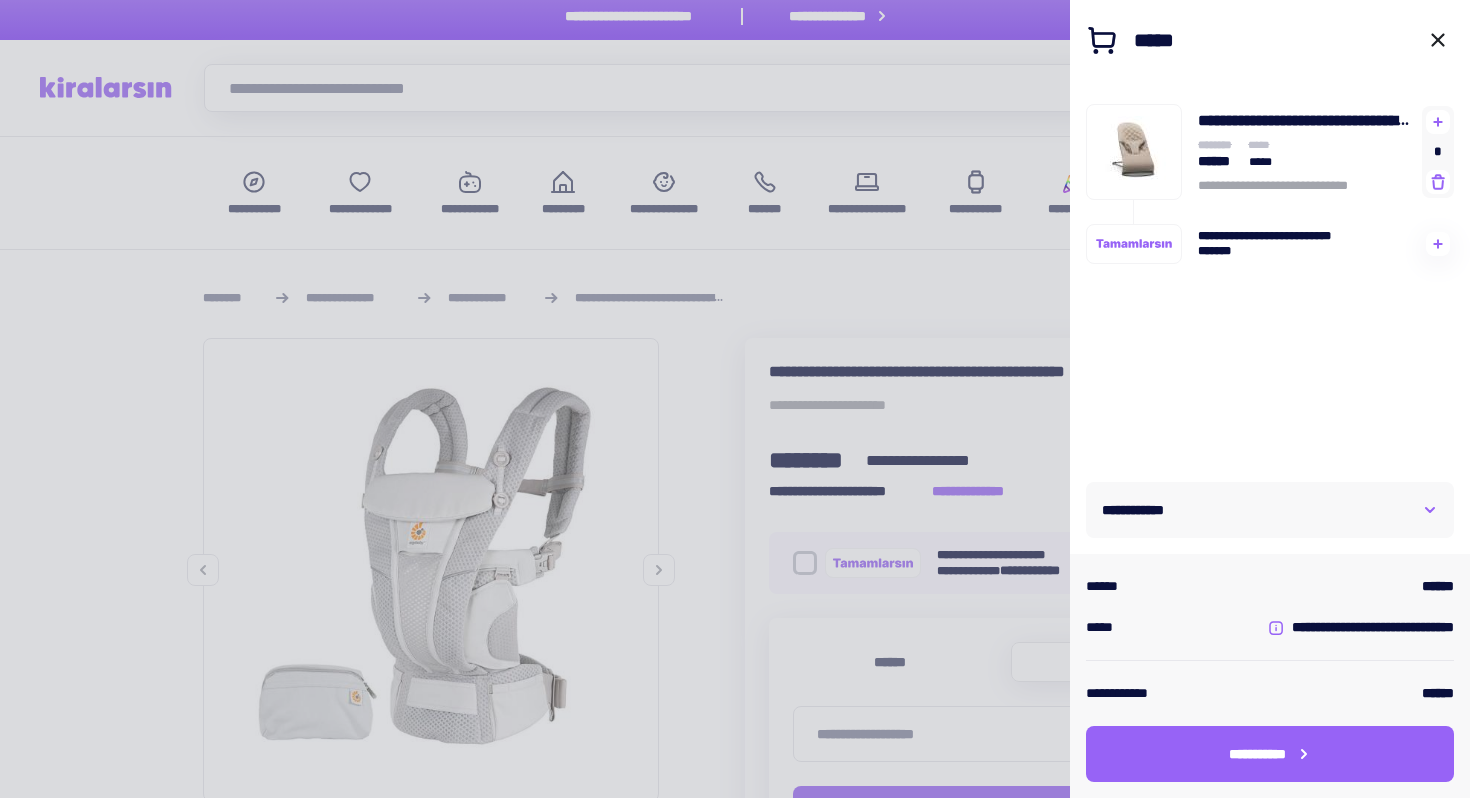 click at bounding box center [735, 399] 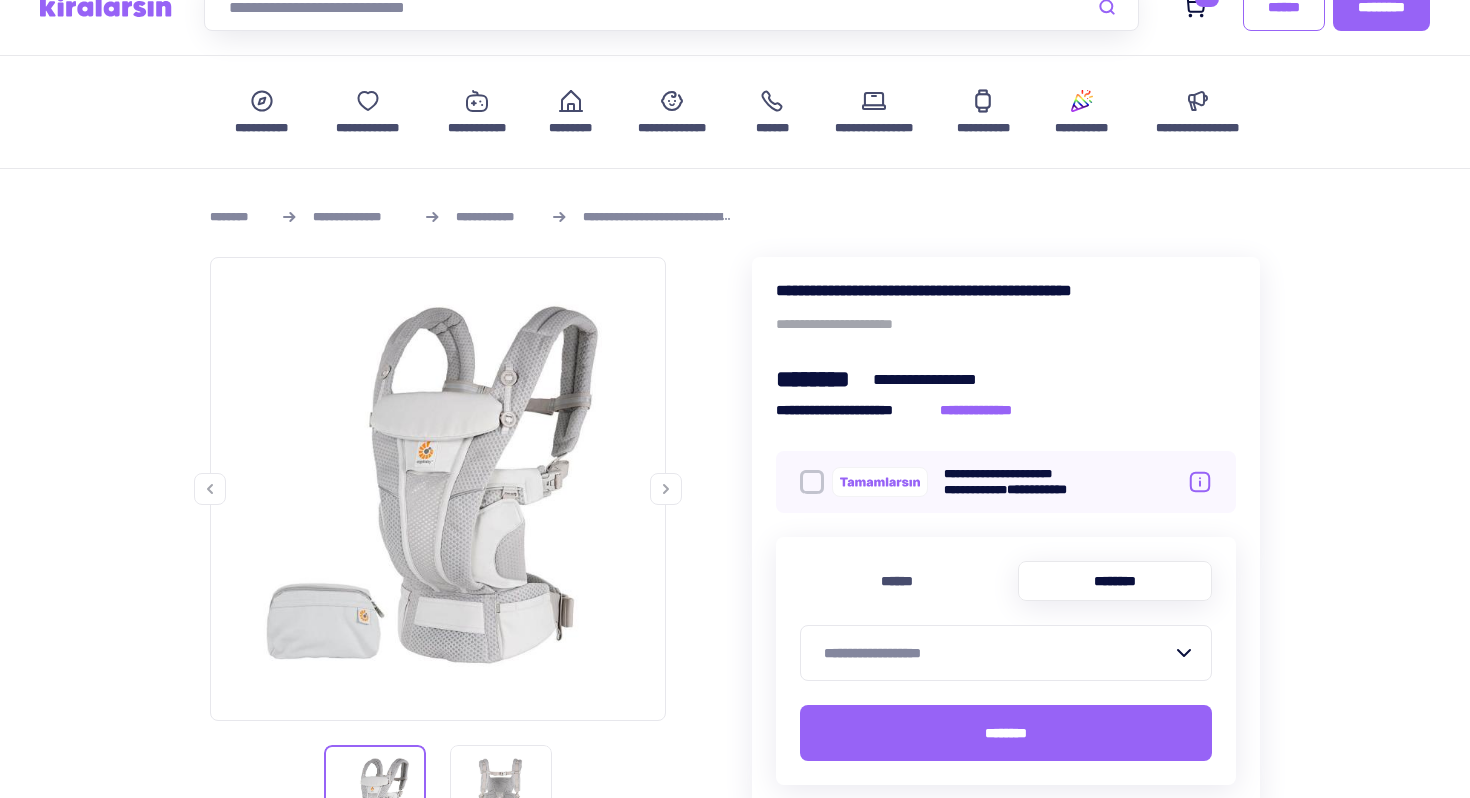 scroll, scrollTop: 333, scrollLeft: 0, axis: vertical 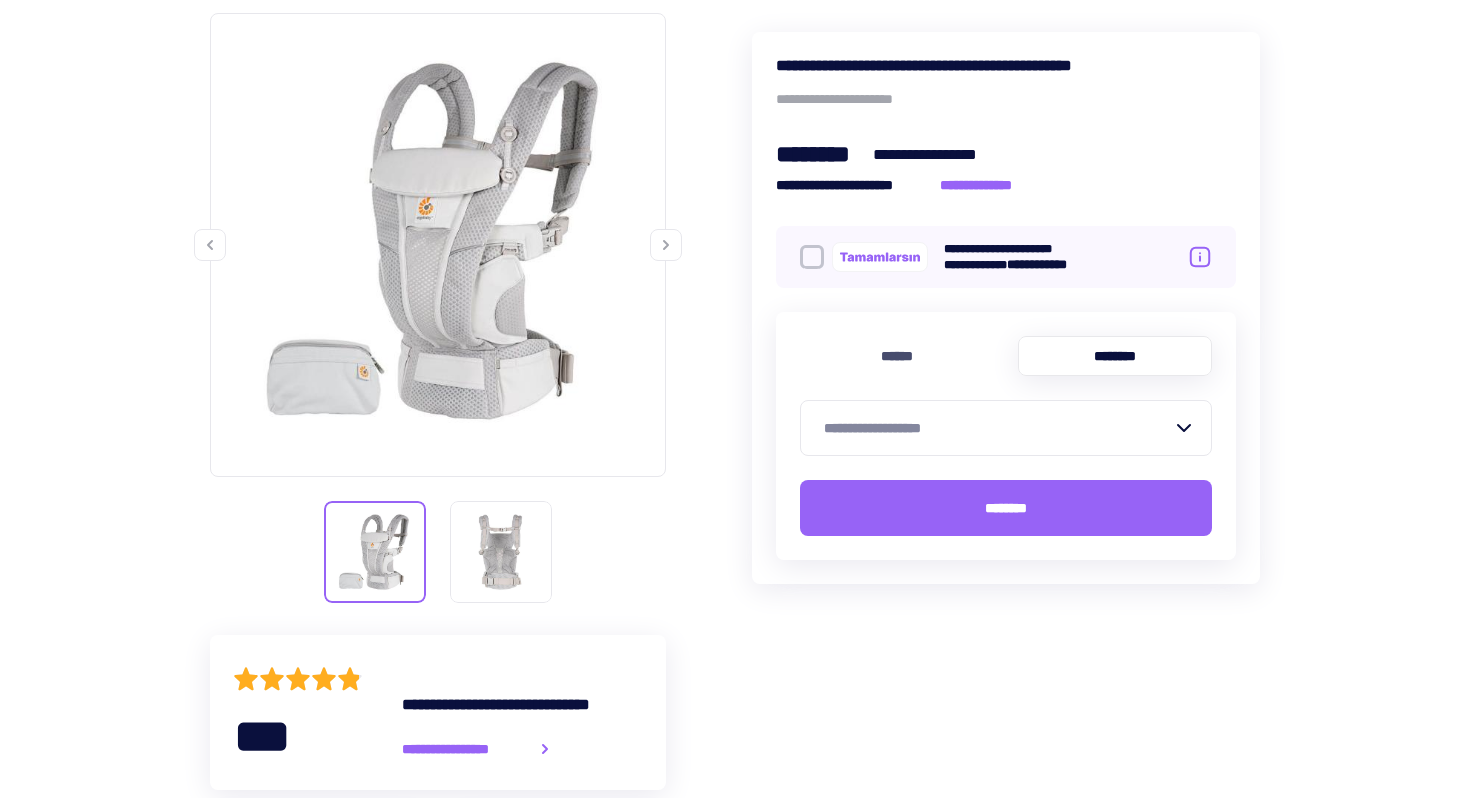 click on "**********" at bounding box center (998, 428) 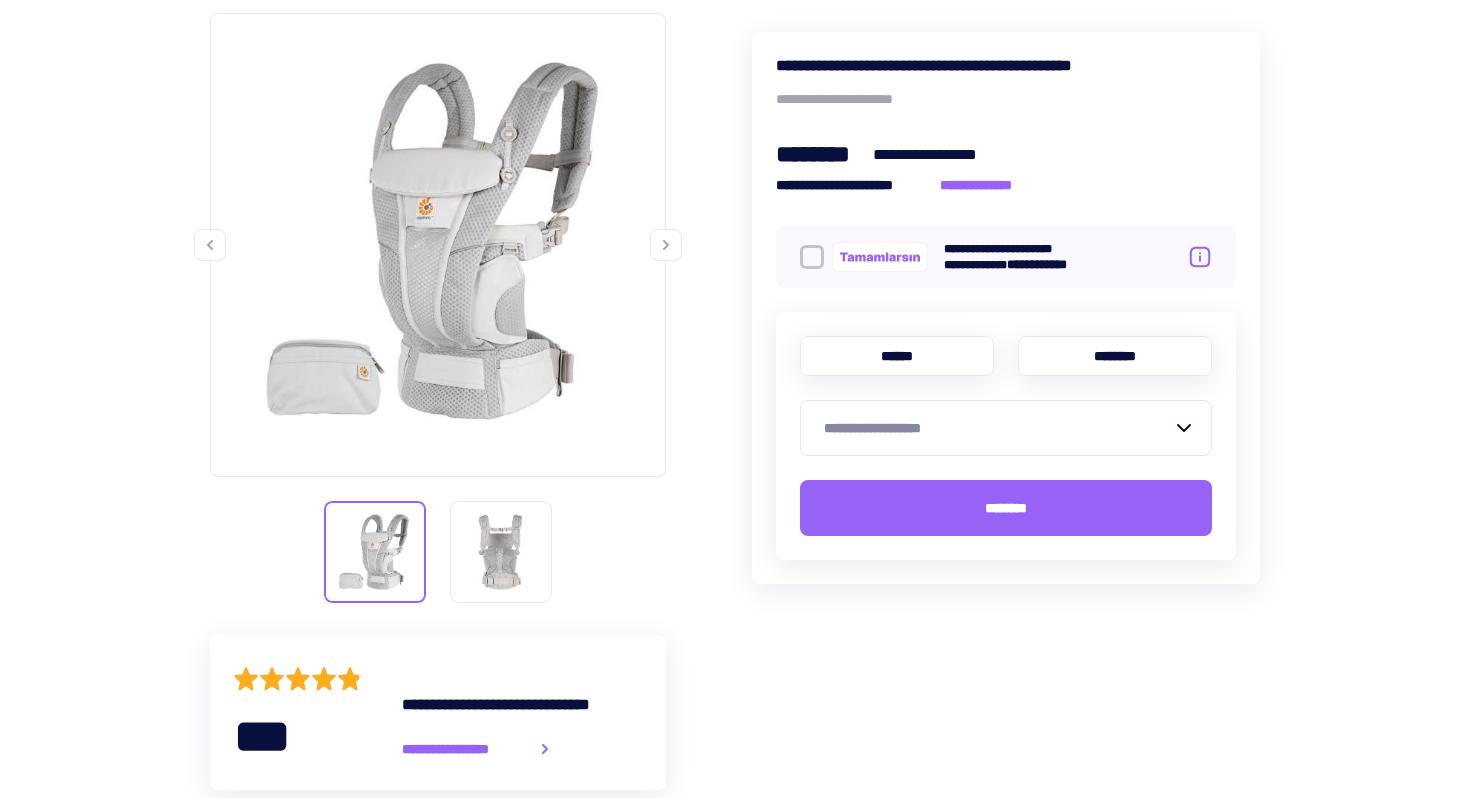 click on "******" at bounding box center [897, 356] 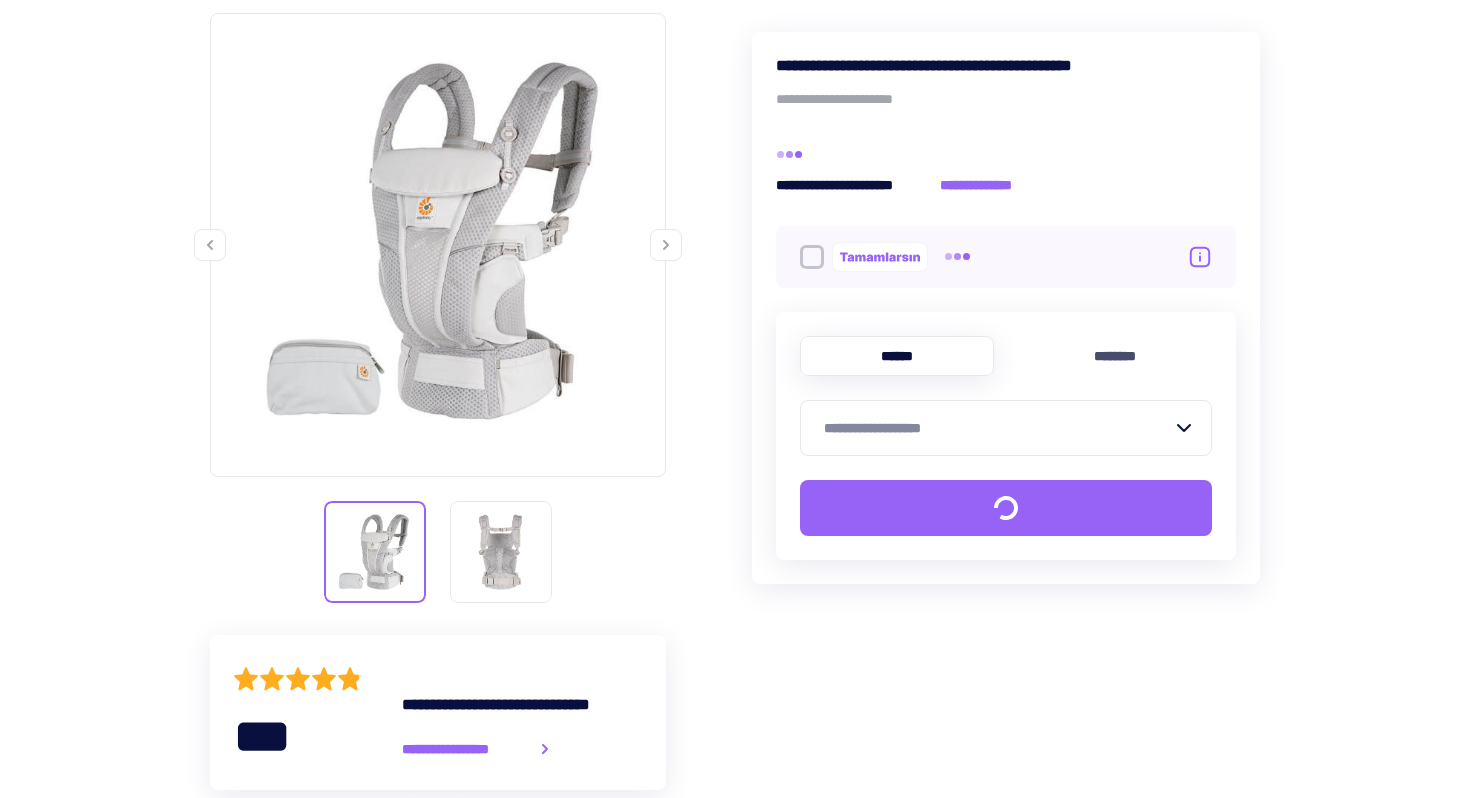 click on "**********" at bounding box center (1006, 428) 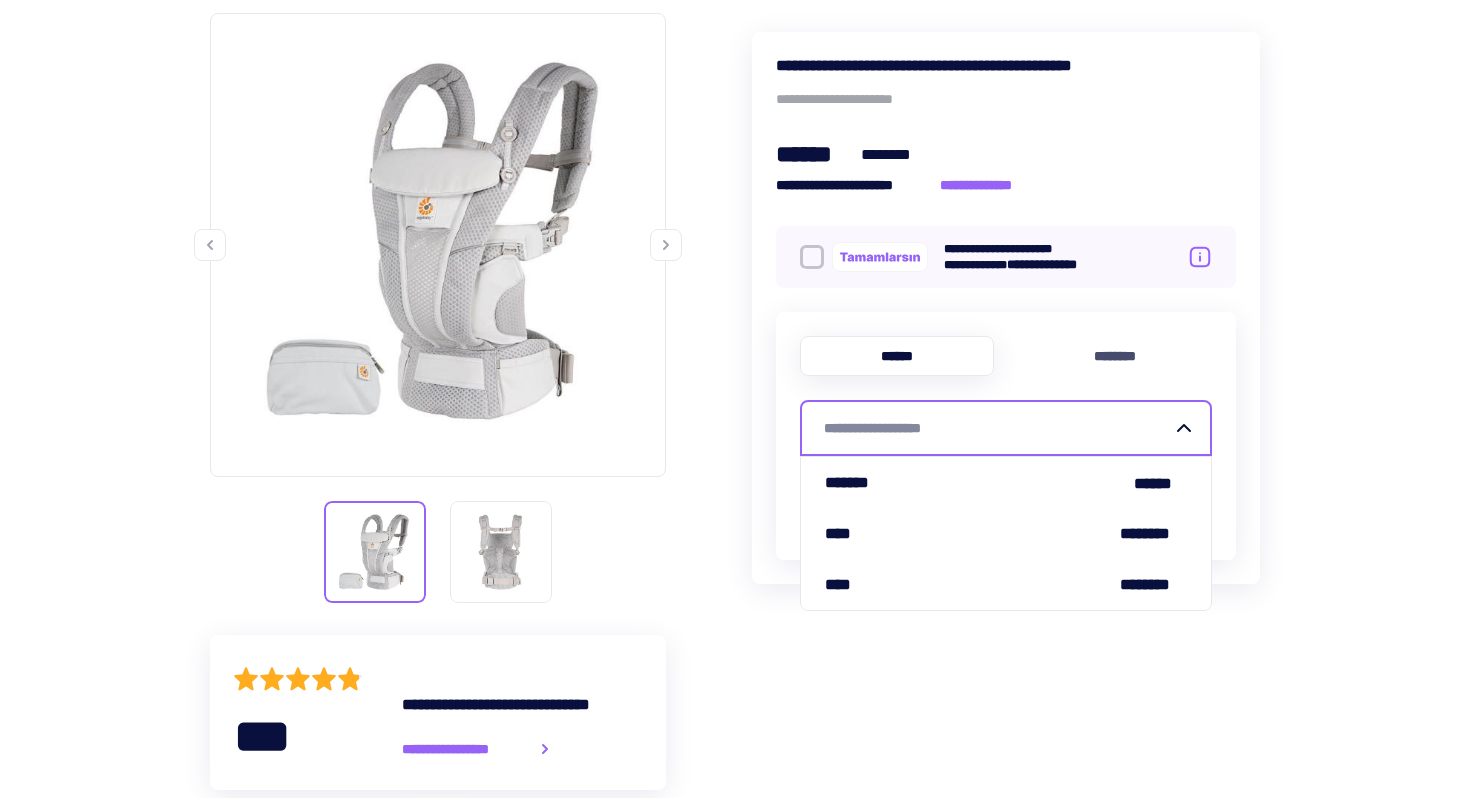 click on "**********" at bounding box center (998, 428) 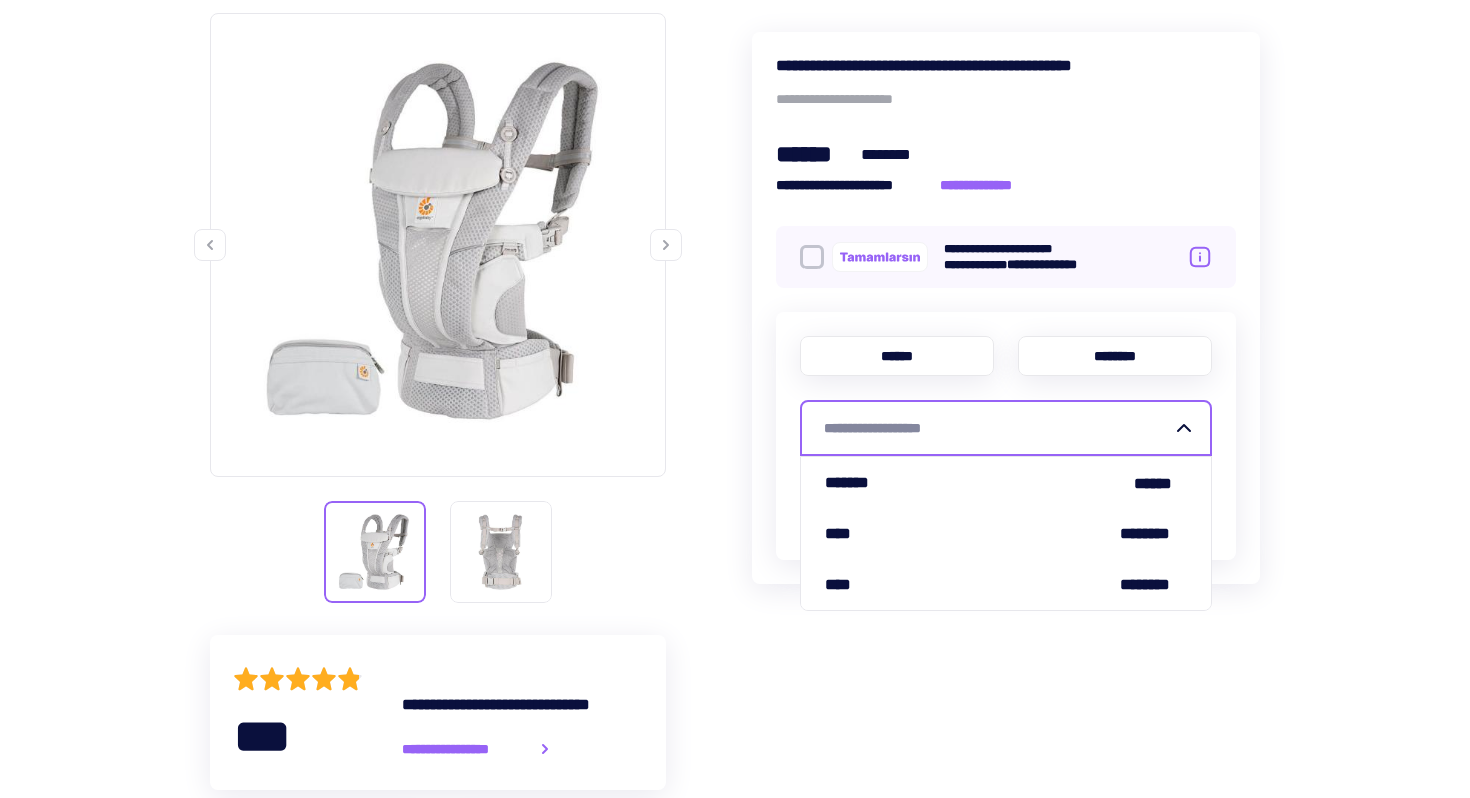 click on "********" at bounding box center (1115, 356) 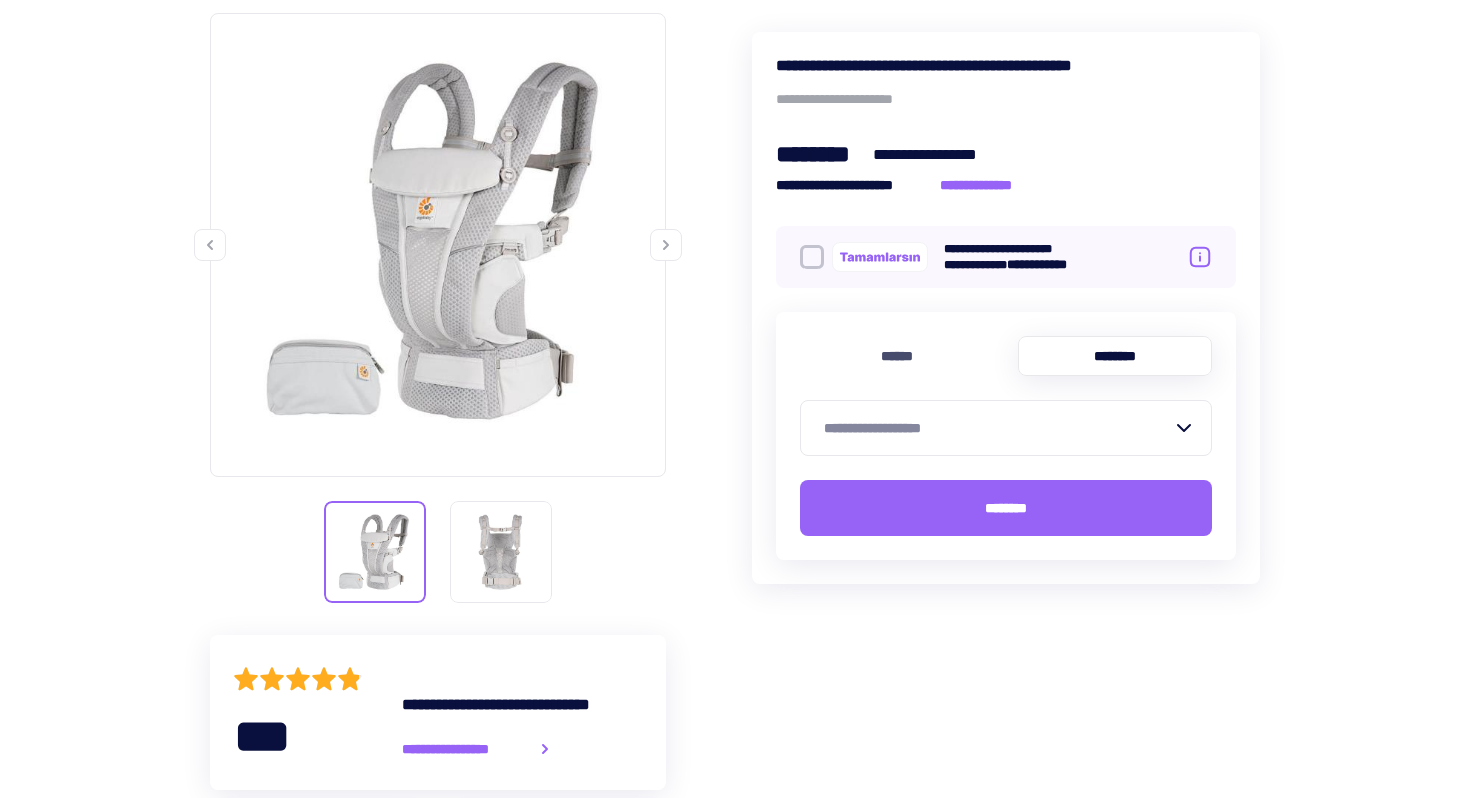 click on "**********" at bounding box center [998, 428] 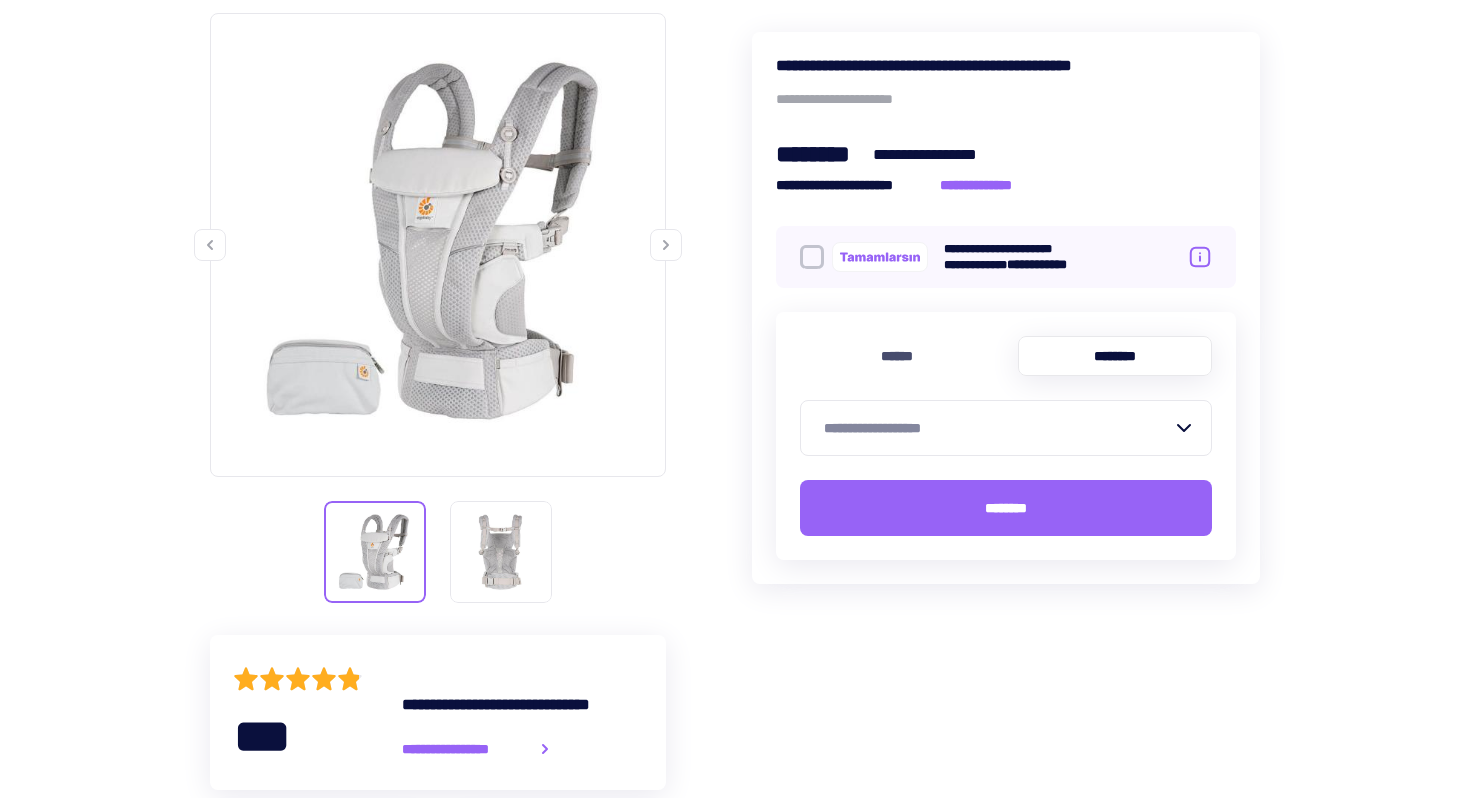 click on "**********" at bounding box center (998, 428) 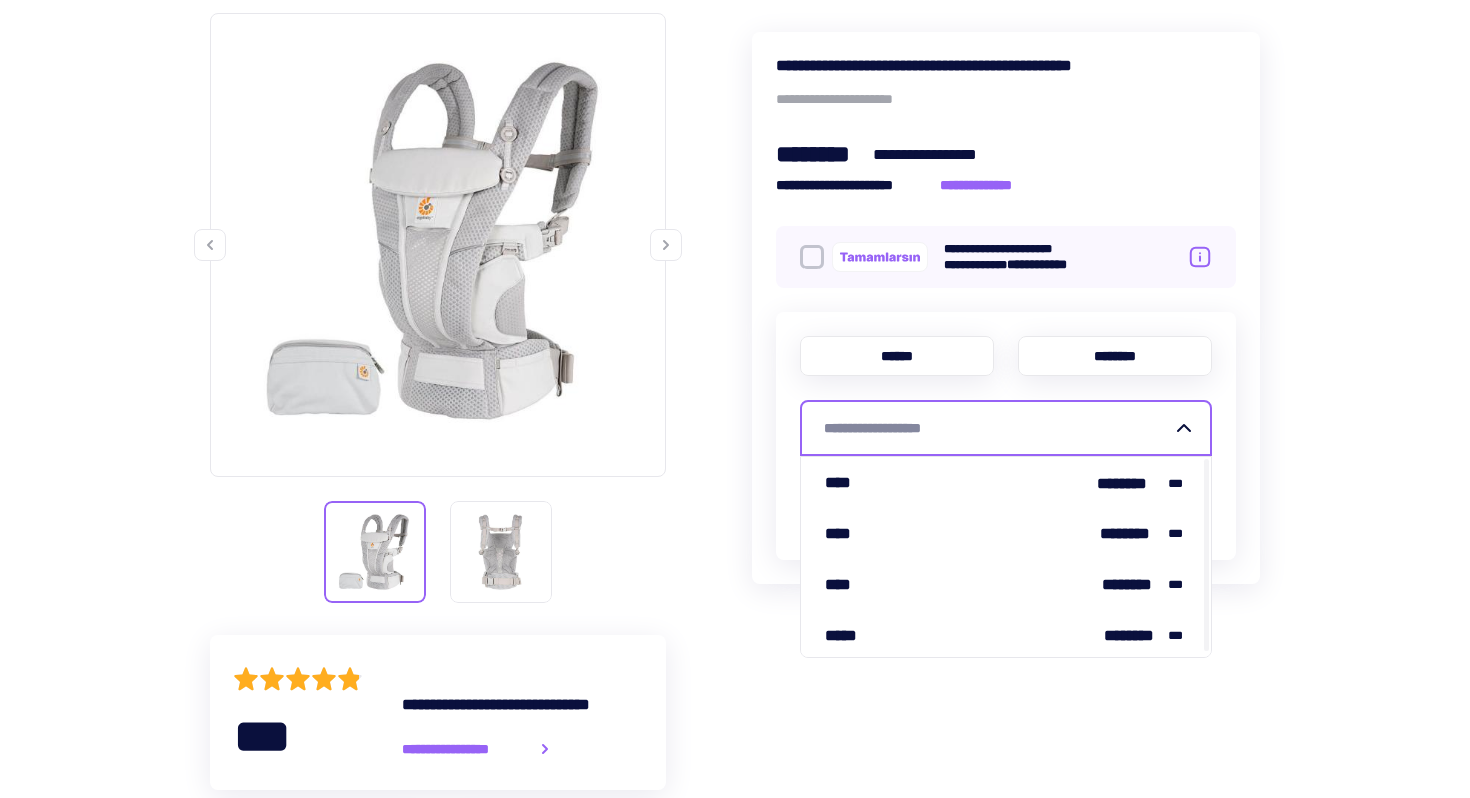 click on "******" at bounding box center [897, 356] 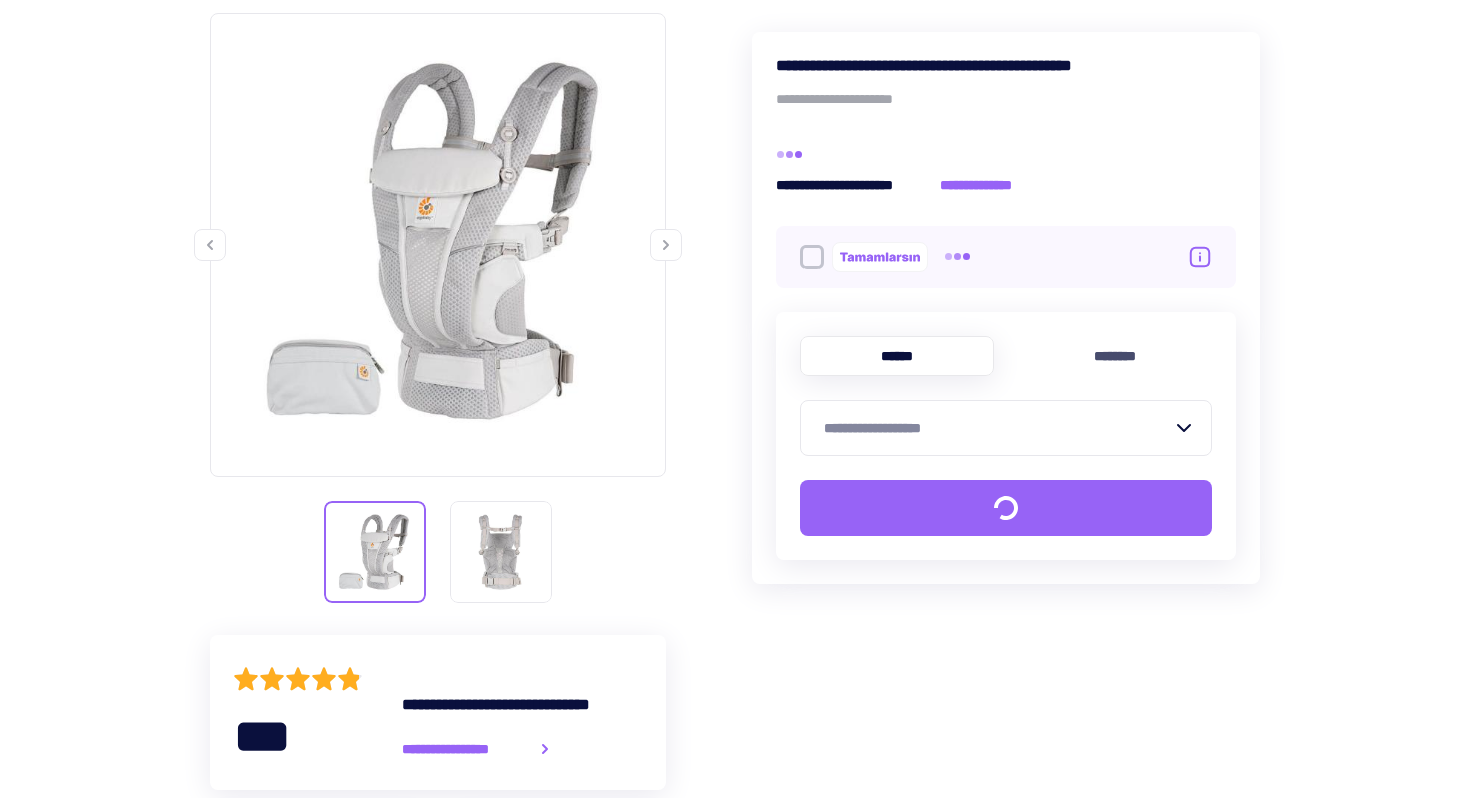 click on "**********" at bounding box center (1006, 428) 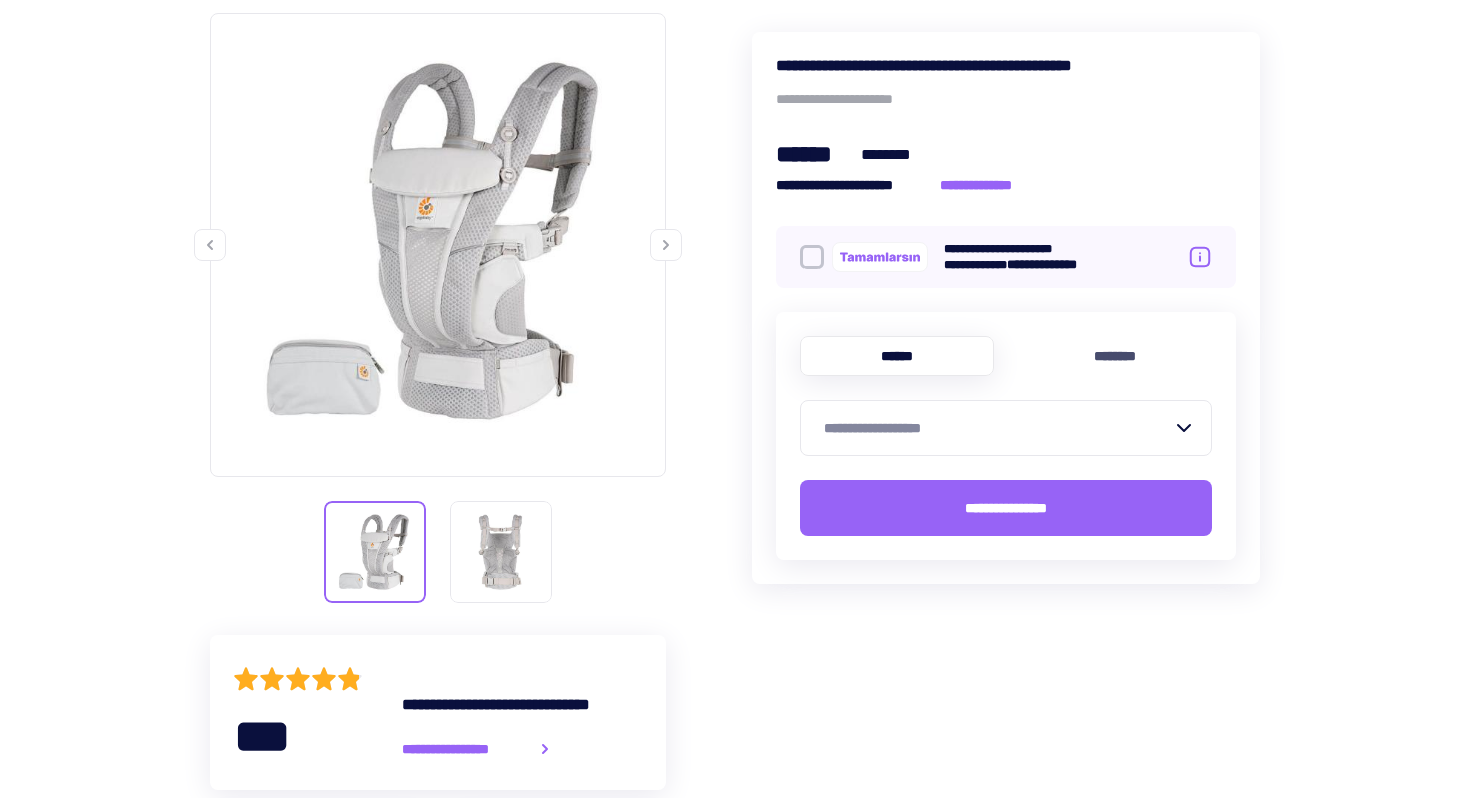 click on "**********" at bounding box center (998, 428) 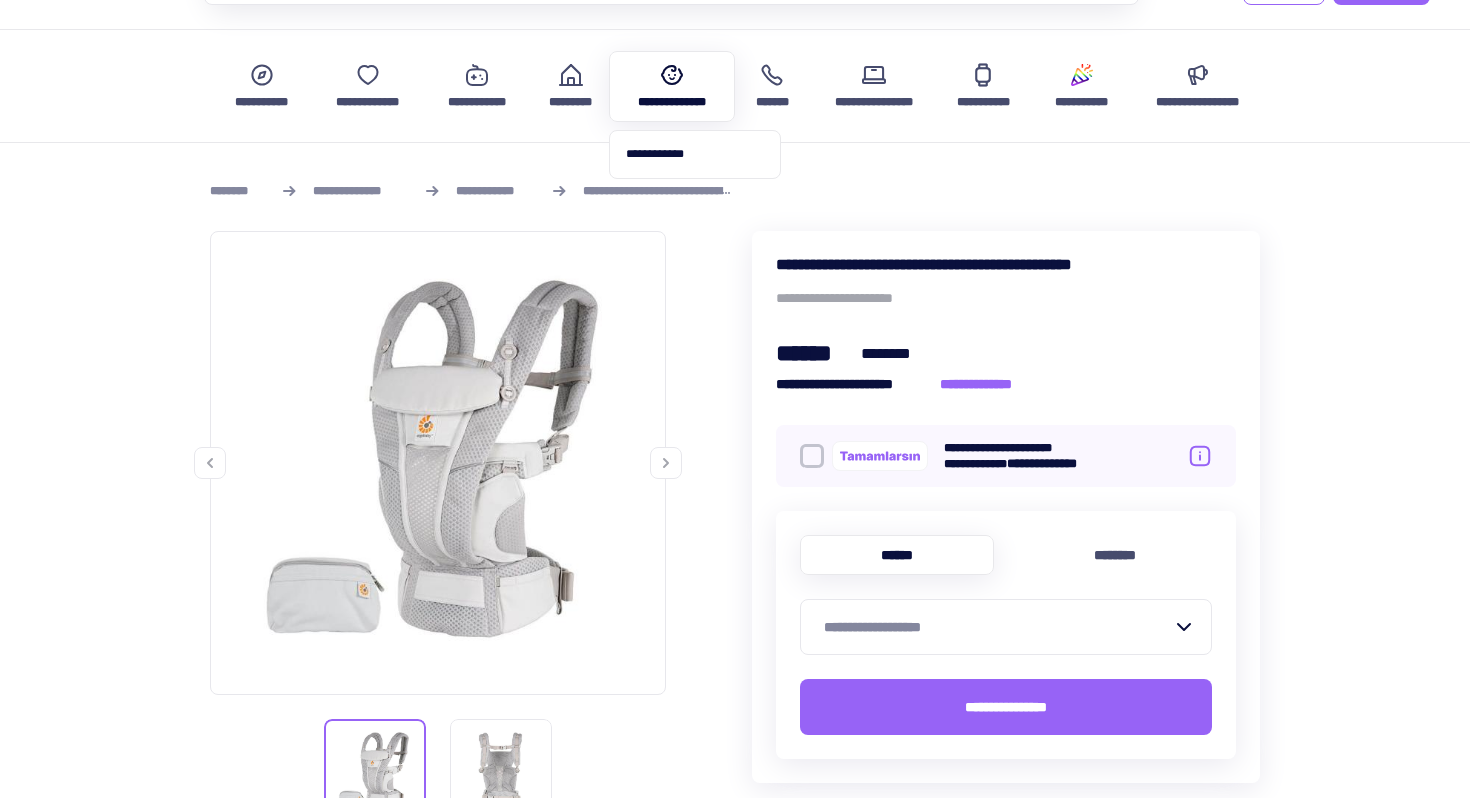 scroll, scrollTop: 0, scrollLeft: 0, axis: both 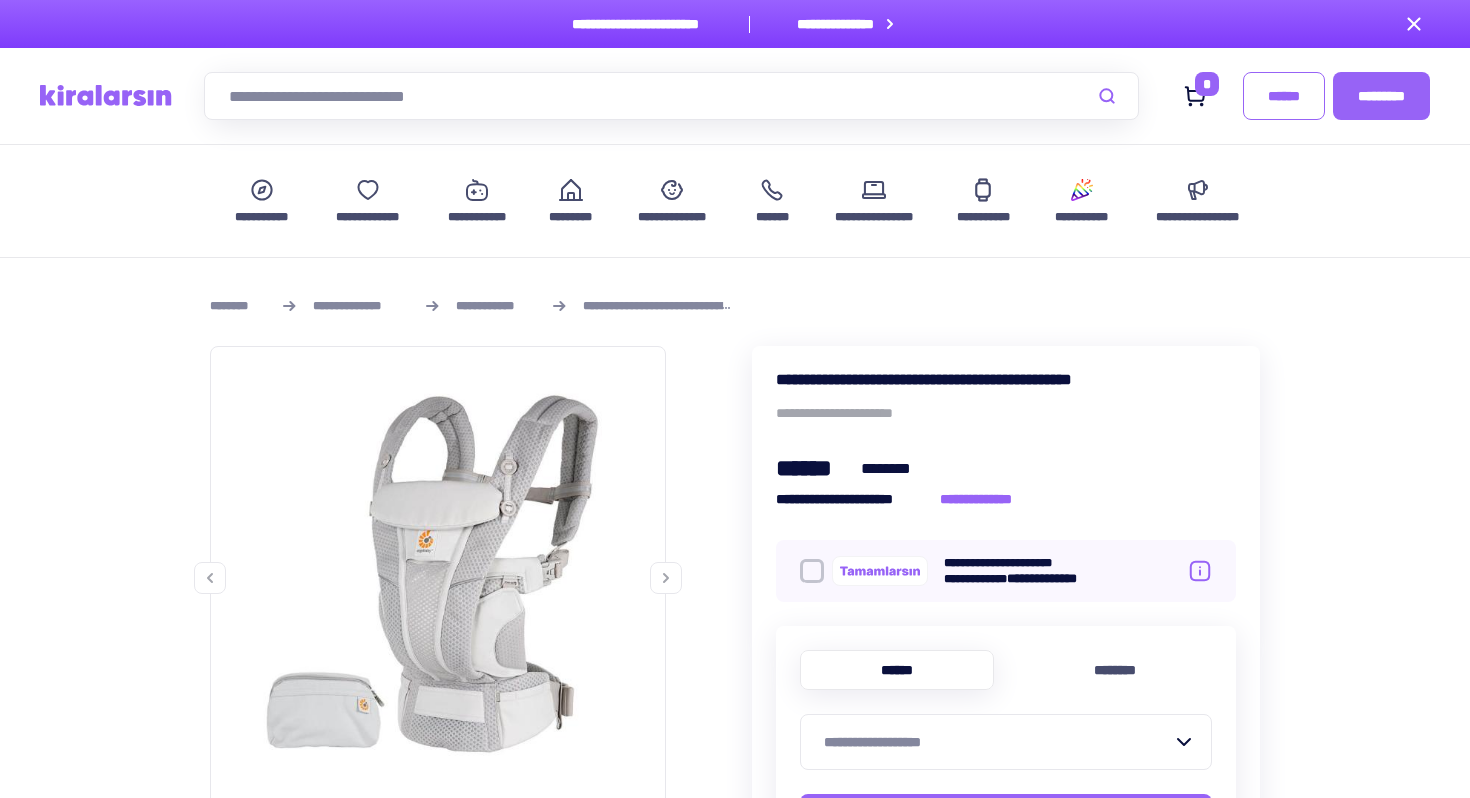 click at bounding box center (106, 96) 